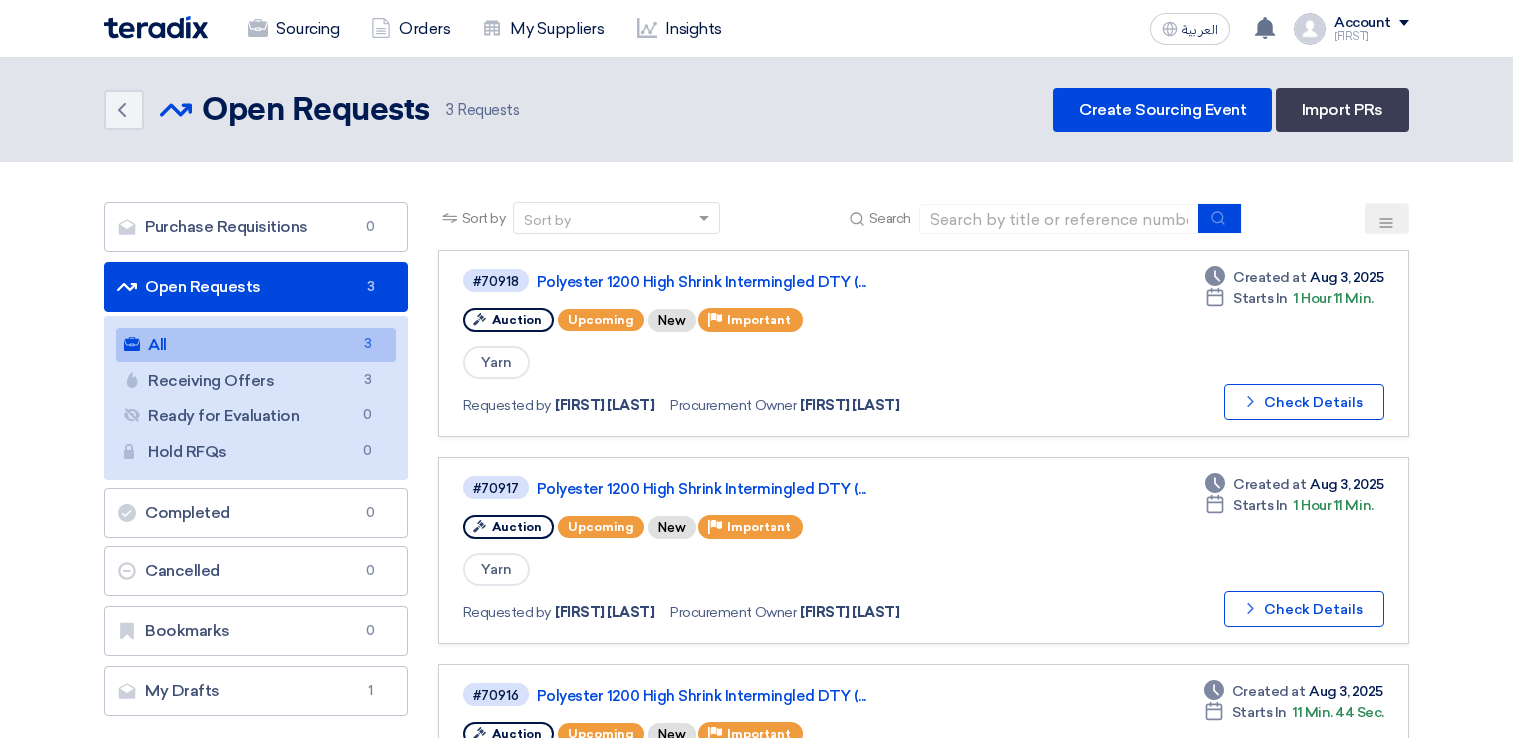 scroll, scrollTop: 0, scrollLeft: 0, axis: both 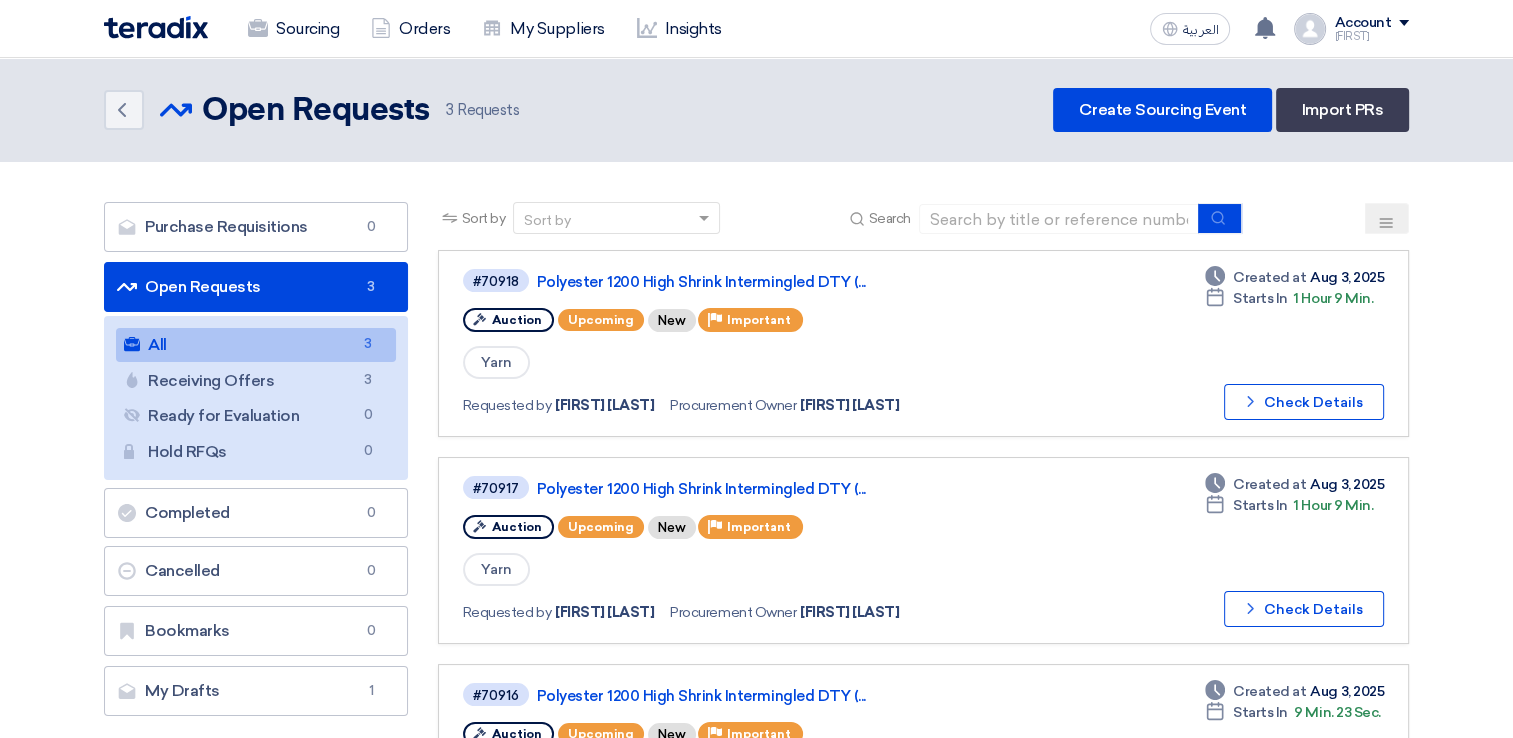 click on "[FIRST]" 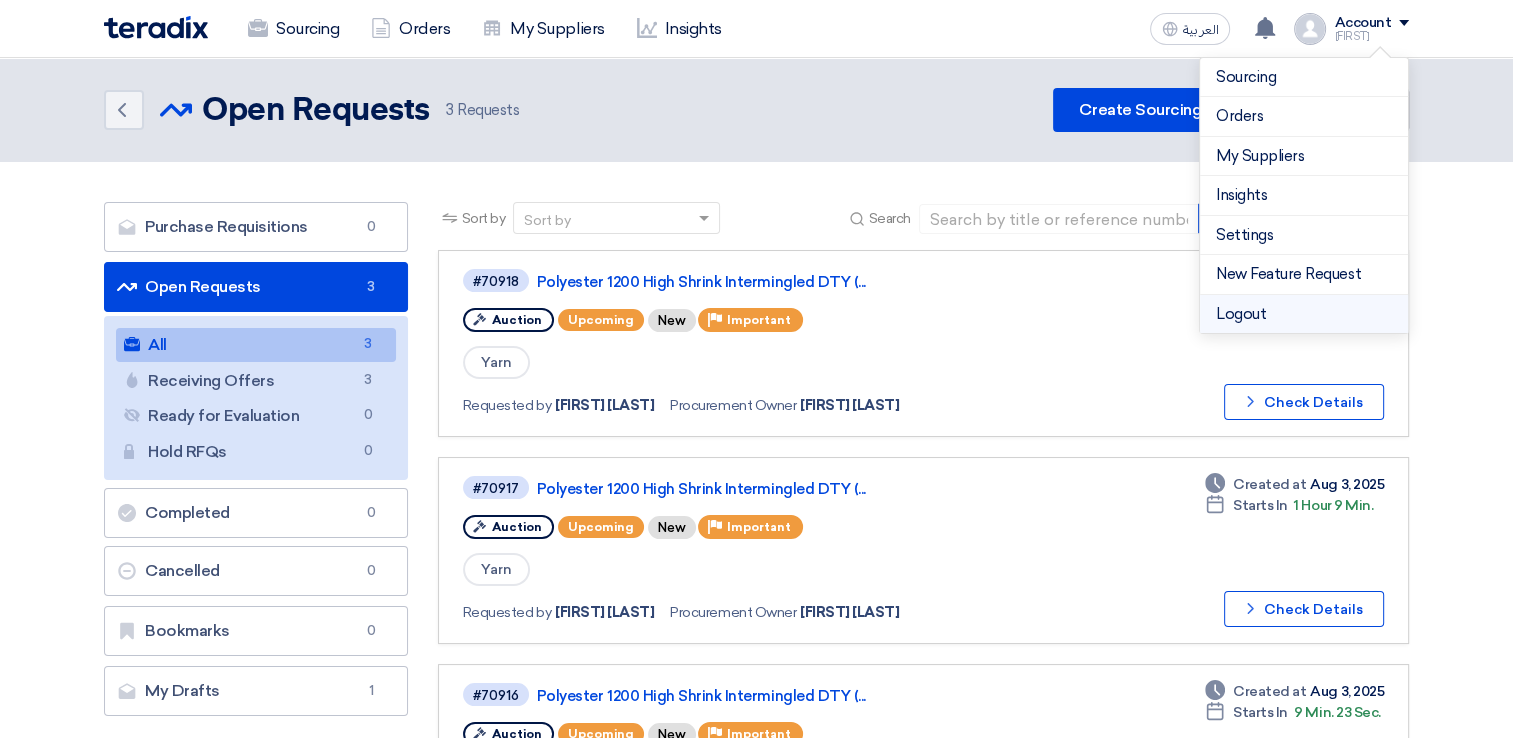 click on "Logout" 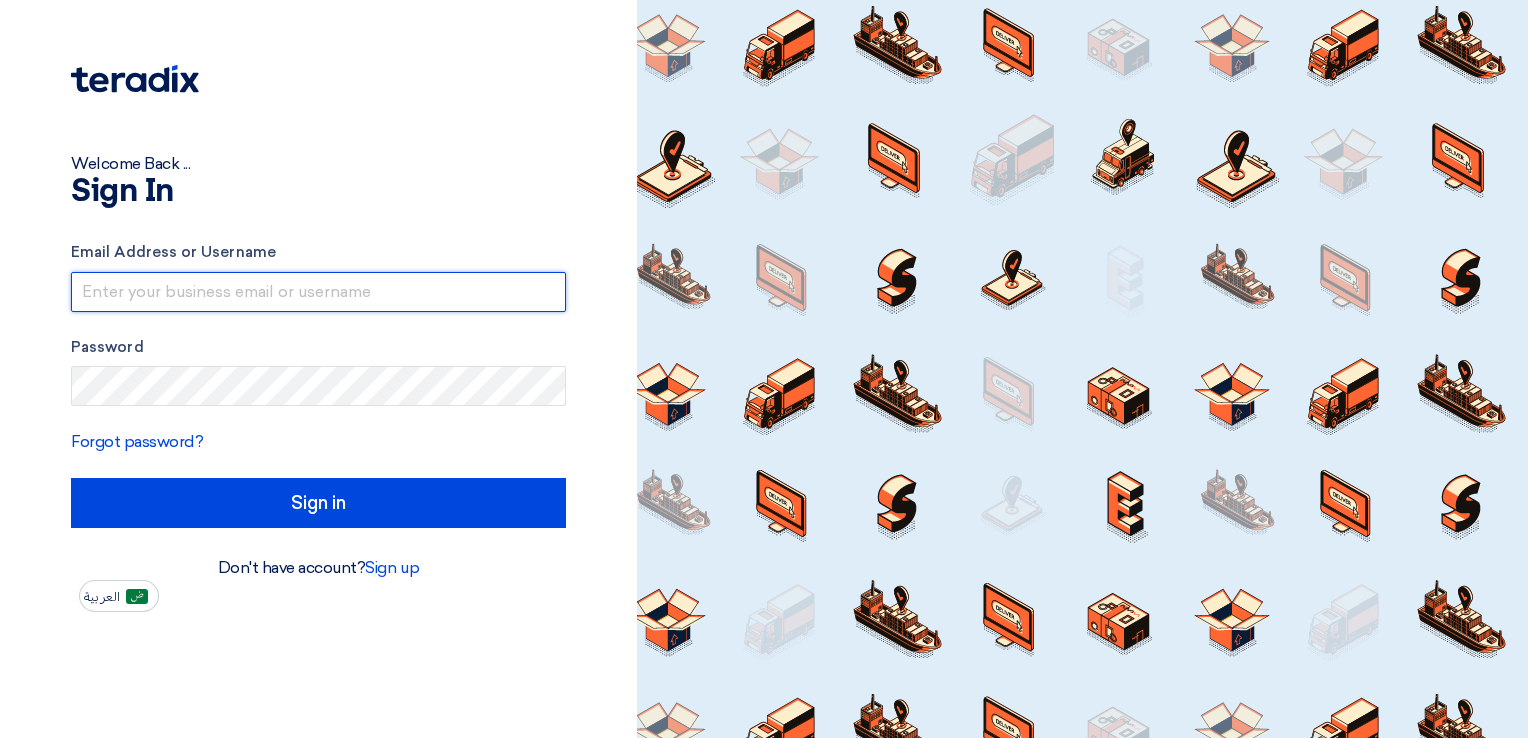 type on "oahmed@orientalweavers.com" 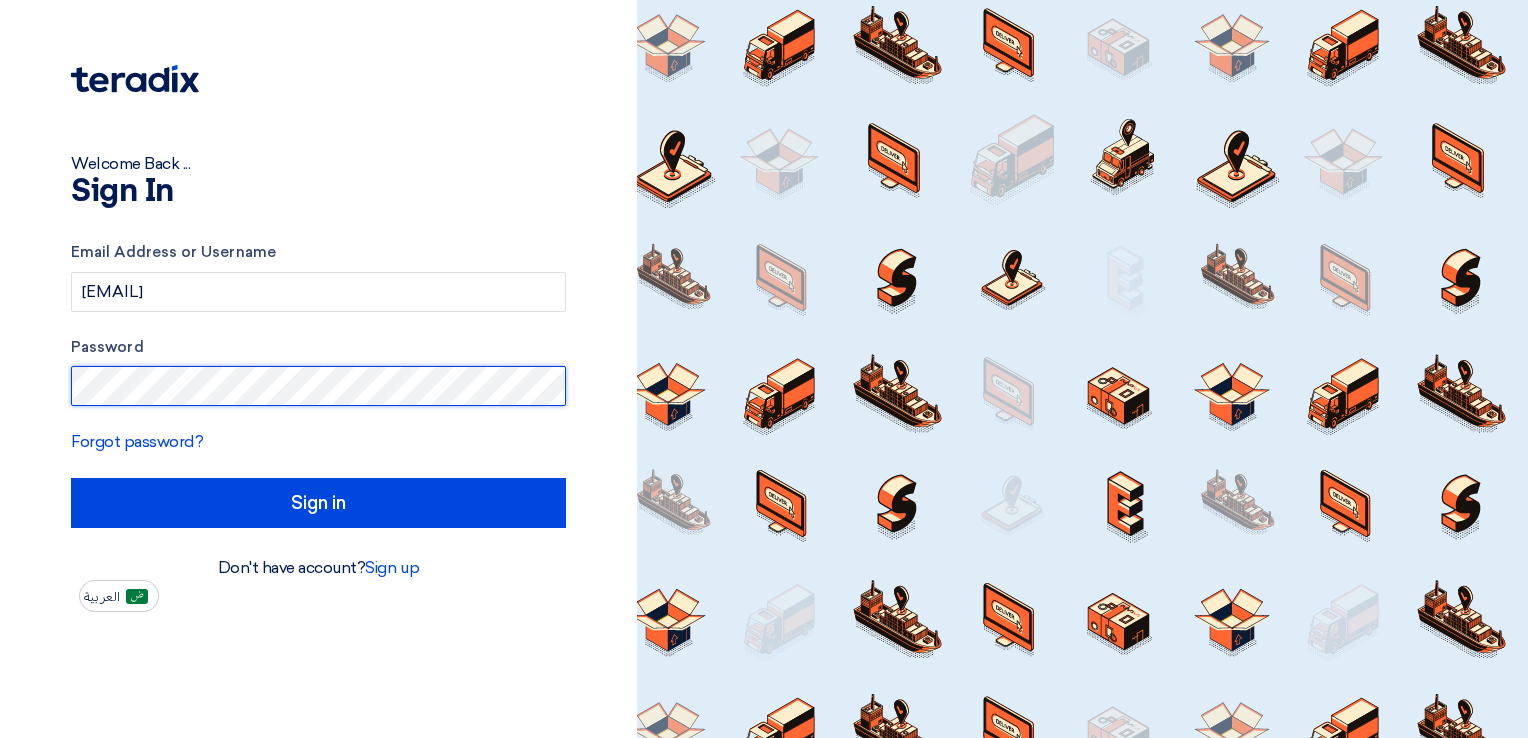 click on "Welcome Back ...
Sign In
Email Address or Username
oahmed@orientalweavers.com
Password
Forgot password?
Sign in
Don't have account?
Sign up
العربية" 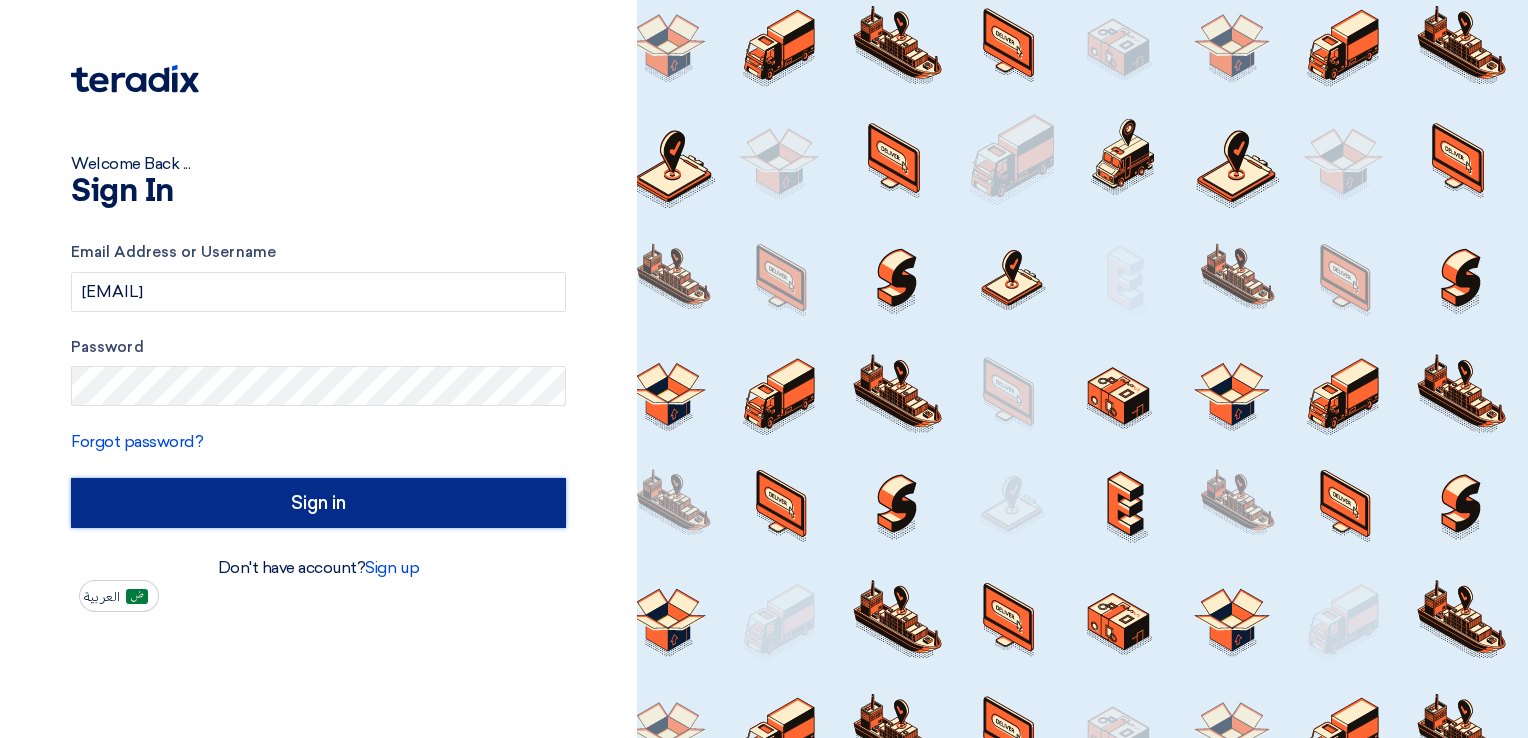 click on "Sign in" 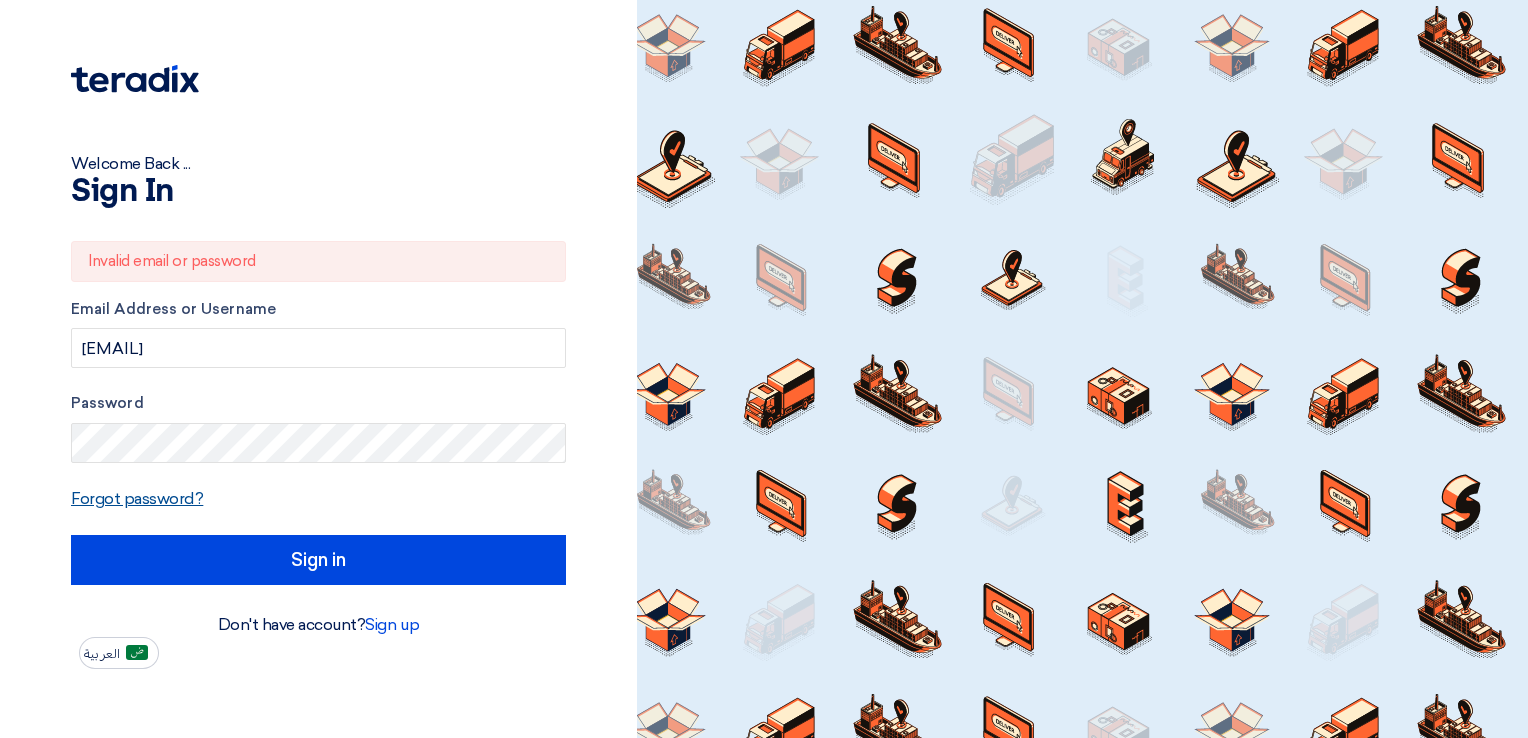 click on "Forgot password?" 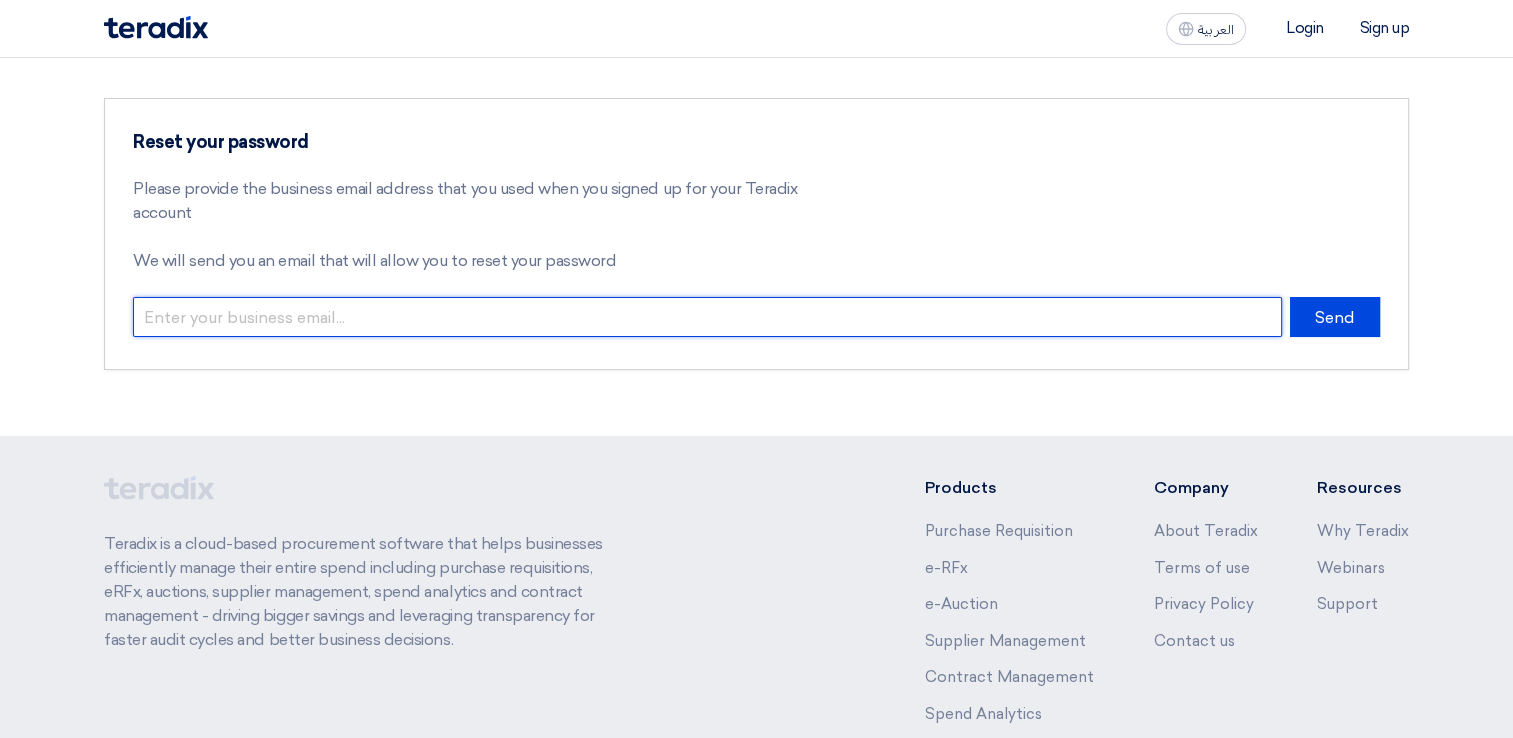 click at bounding box center (707, 317) 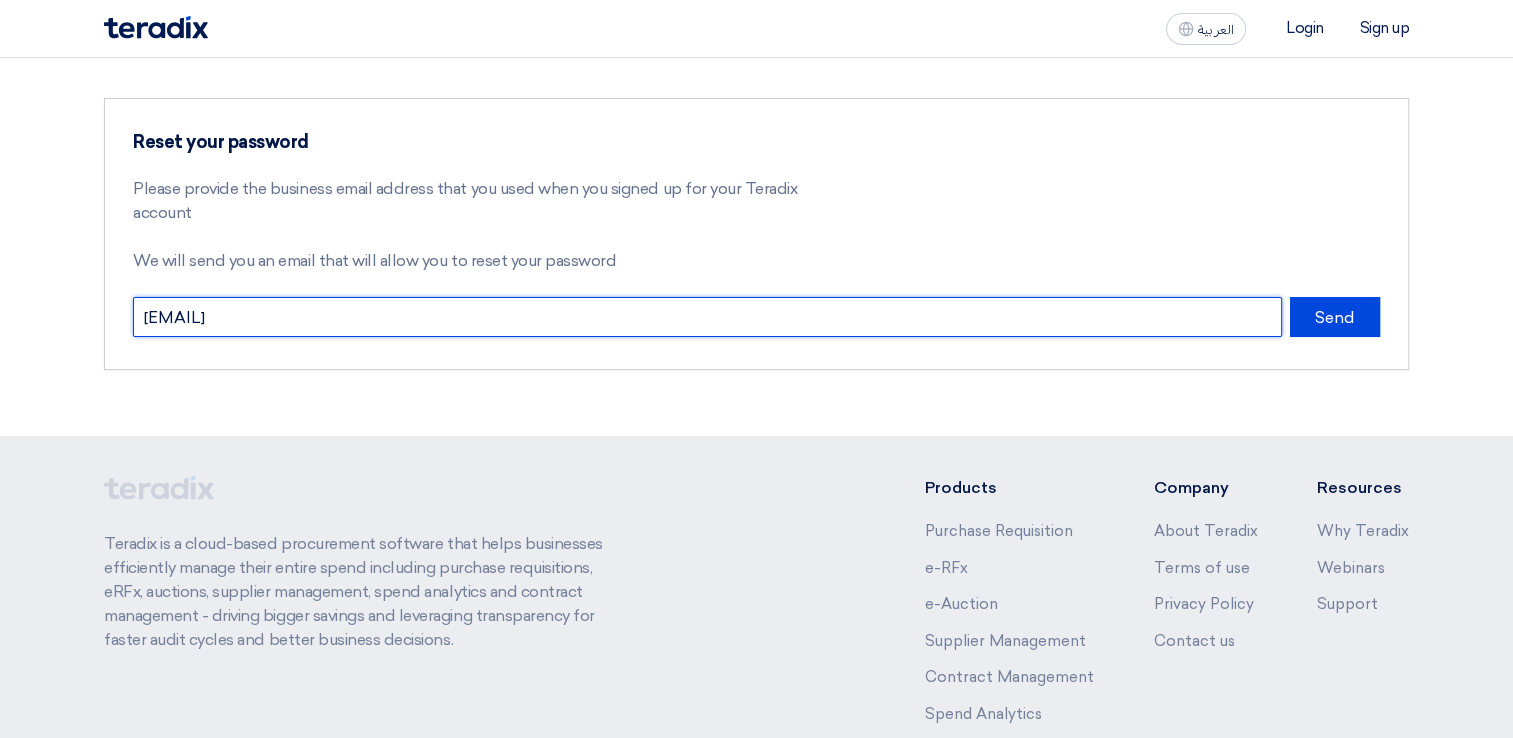 type on "osamaabozaid88@gmail.com" 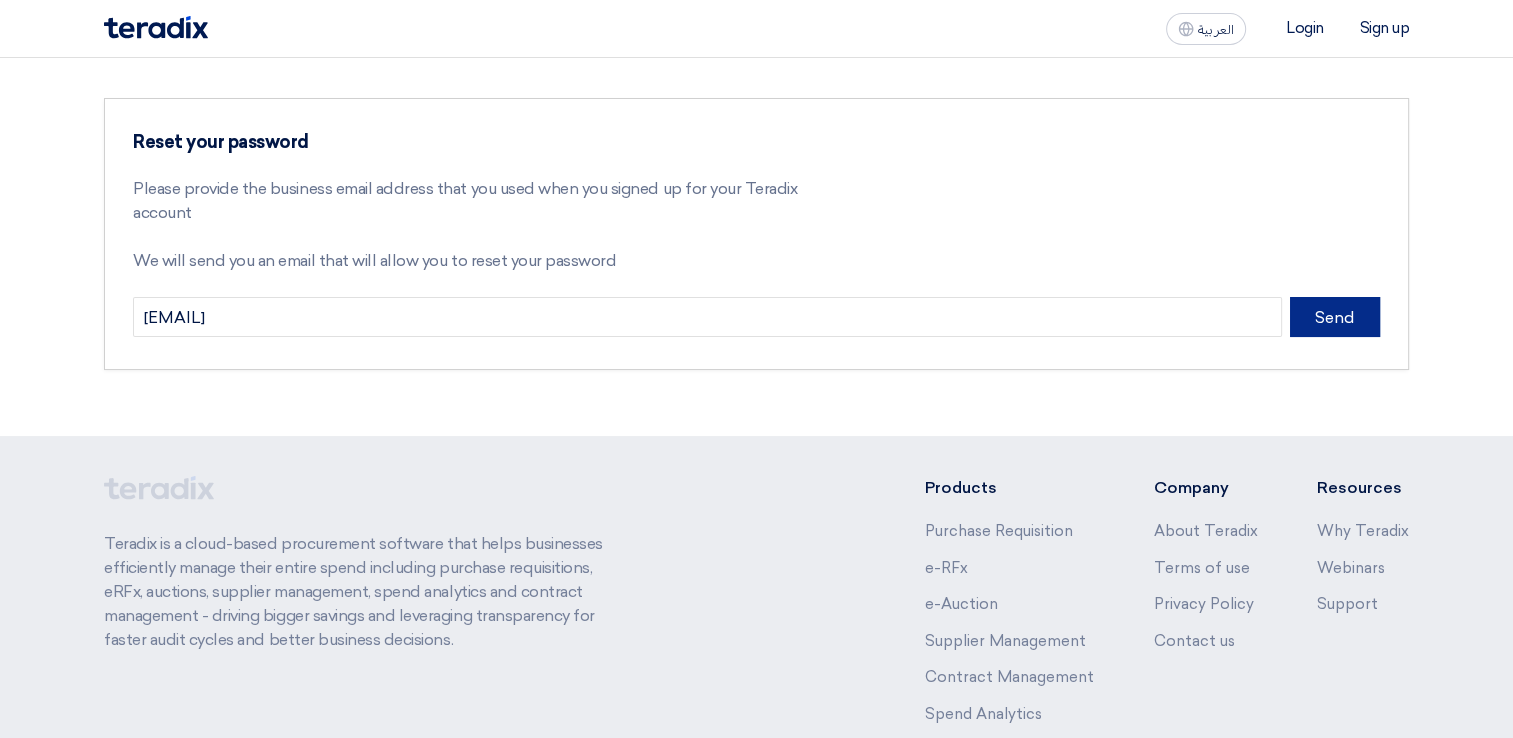 click on "Send" 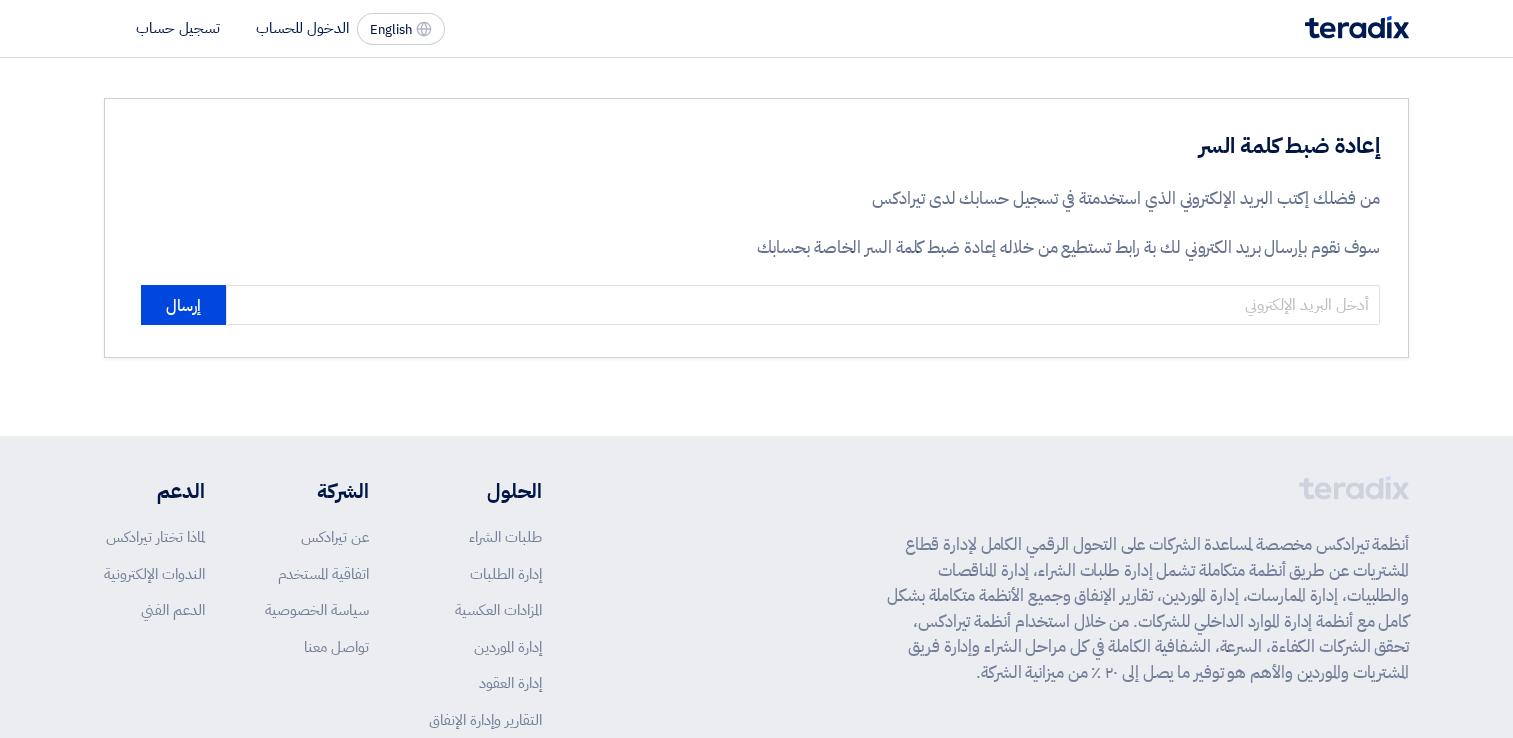 scroll, scrollTop: 0, scrollLeft: 0, axis: both 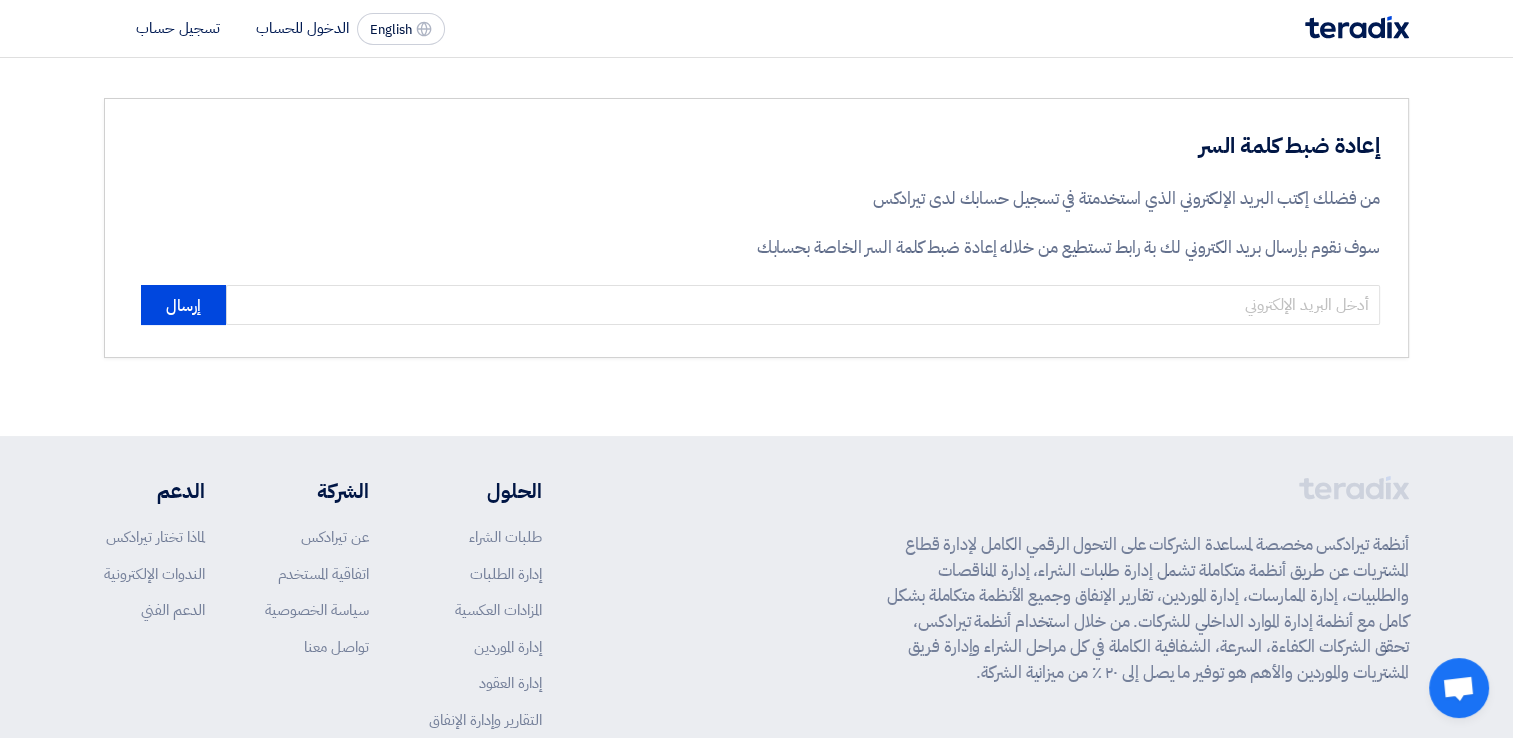 click on "English
EN
الدخول للحساب
تسجيل حساب" 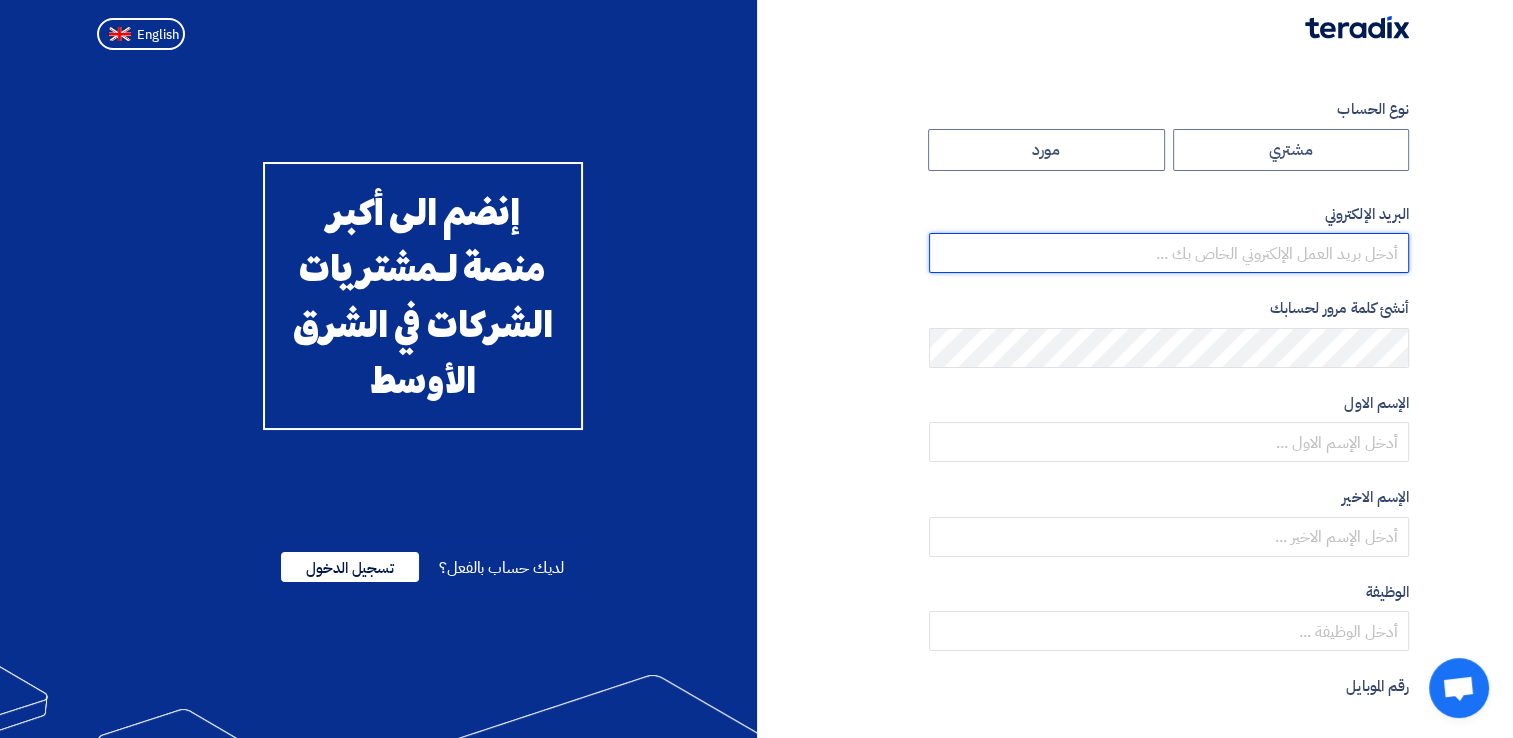 type on "[EMAIL]" 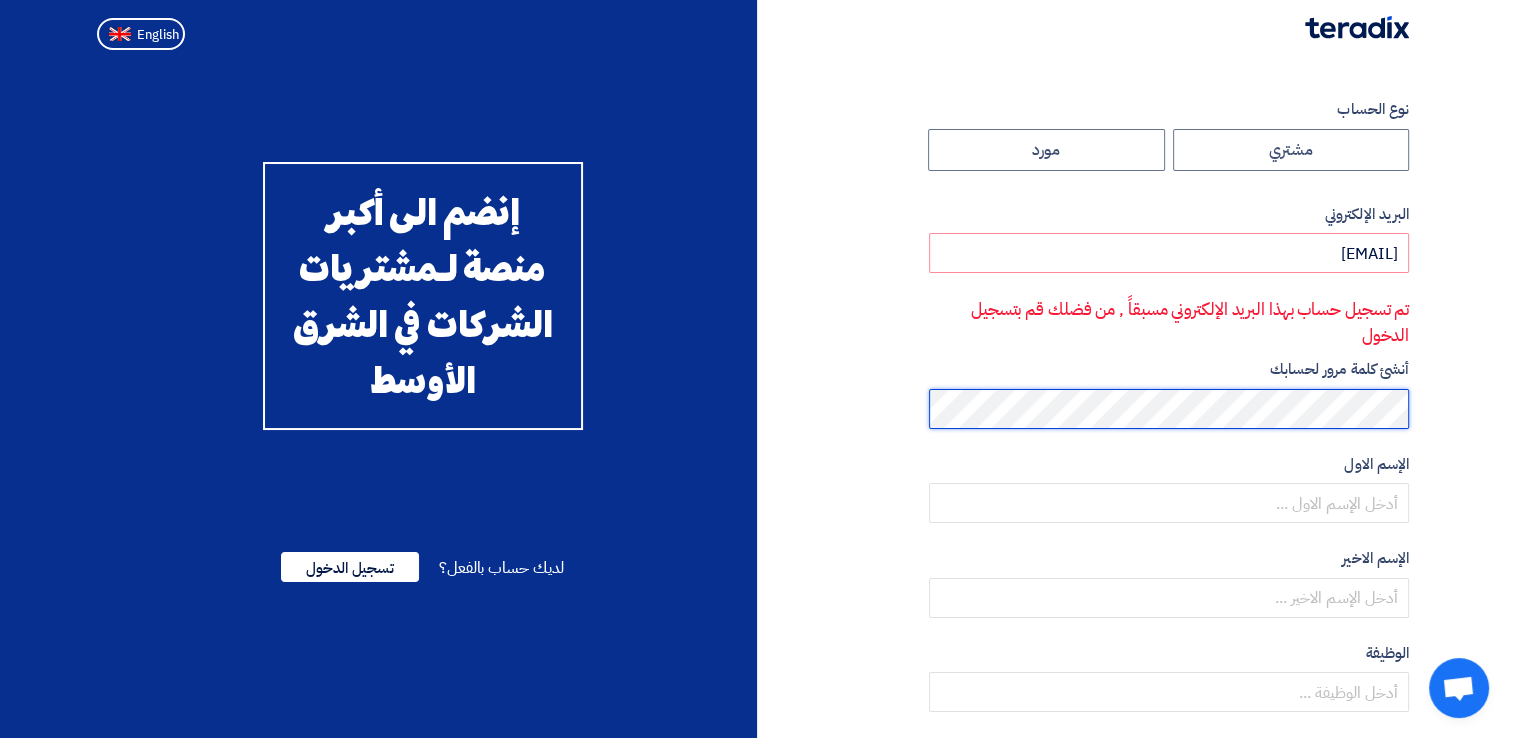 click on "نوع الحساب
مشتري
مورد
البريد الإلكتروني
[EMAIL]
تم تسجيل حساب بهذا البريد الإلكتروني مسبقاً , من فضلك قم بتسجيل الدخول
أنشئ كلمة مرور لحسابك" at bounding box center [756, 579] 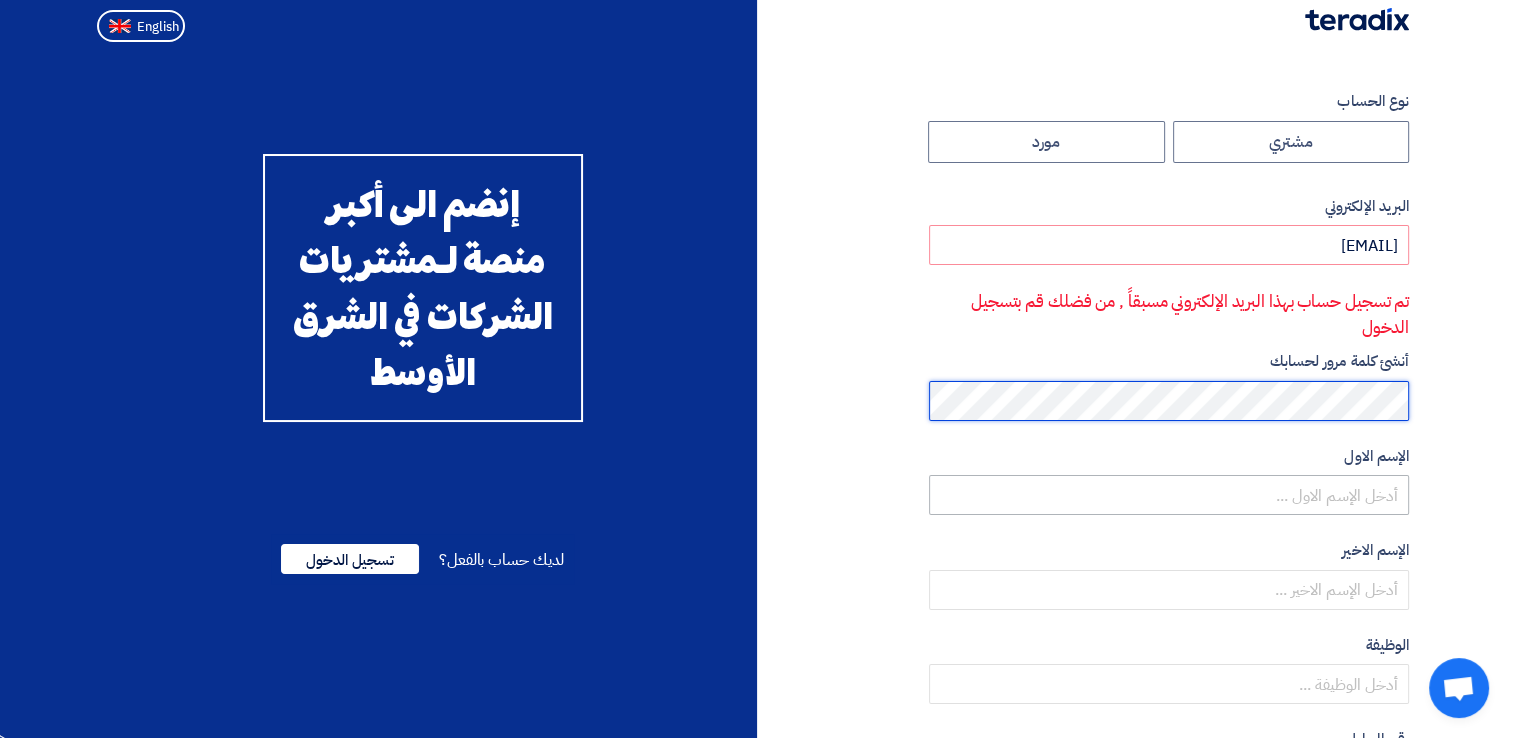 scroll, scrollTop: 0, scrollLeft: 0, axis: both 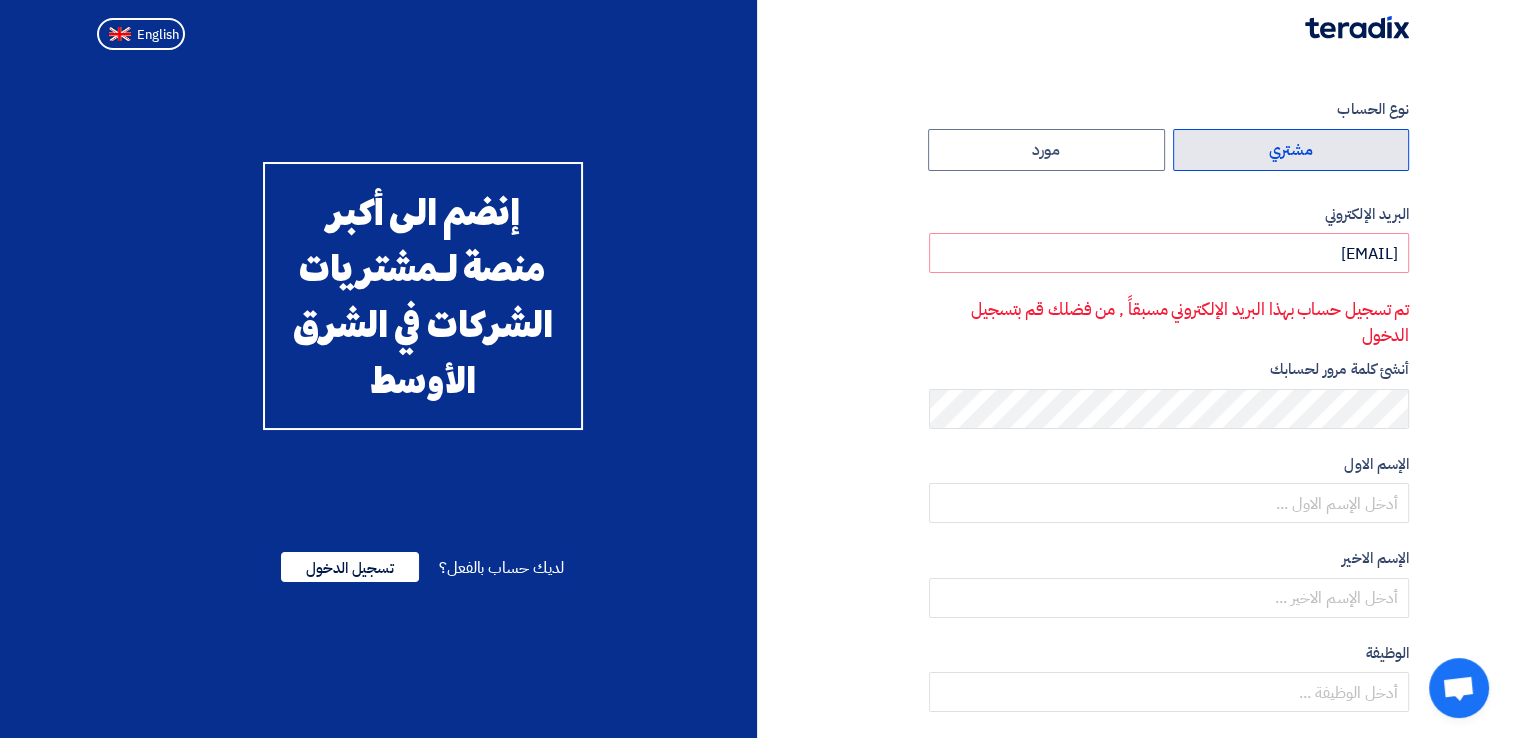 click on "مشتري" 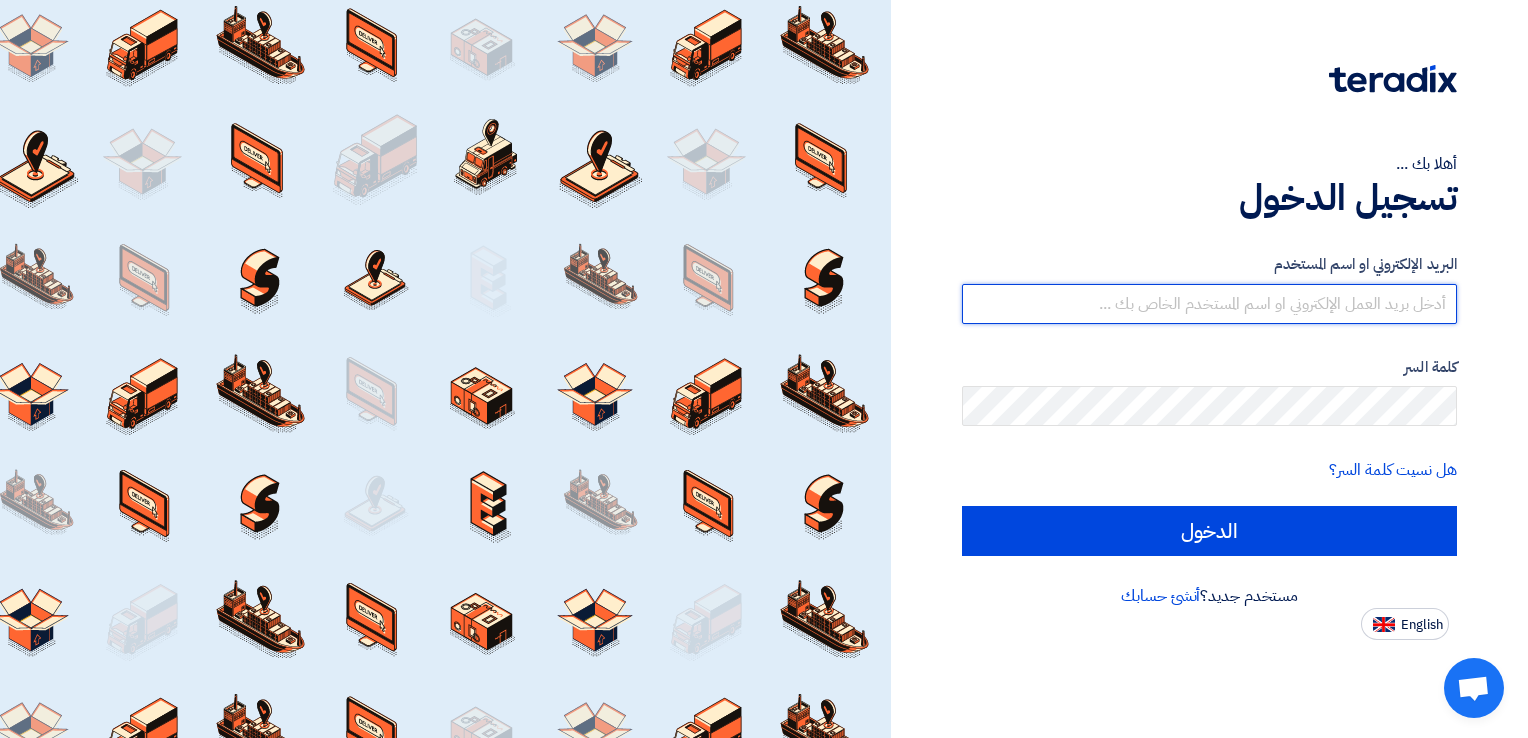 type on "[EMAIL]" 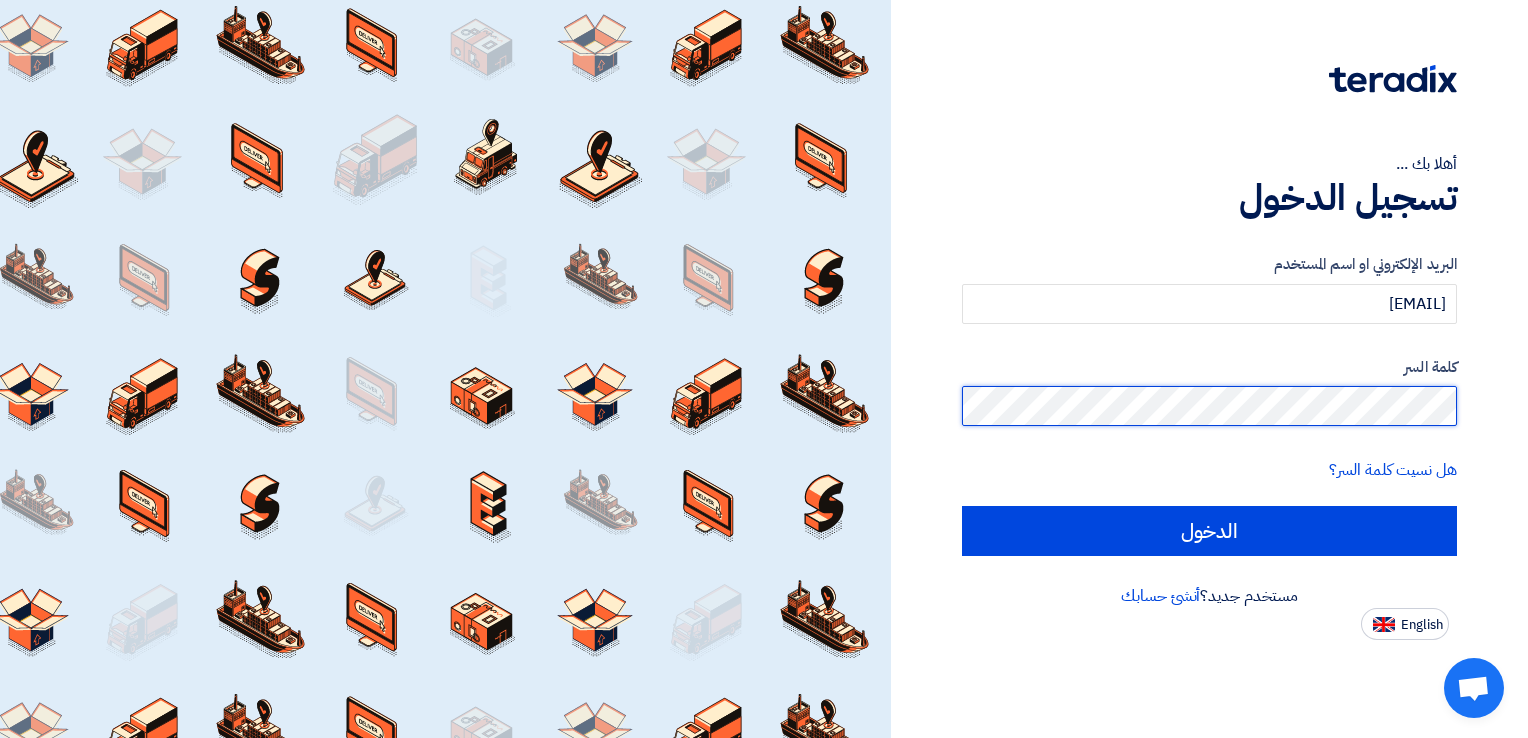 click on "أهلا بك ...
تسجيل الدخول
البريد الإلكتروني او اسم المستخدم
[EMAIL]
كلمة السر
هل نسيت كلمة السر؟
الدخول
مستخدم جديد؟
أنشئ حسابك
English" at bounding box center [764, 369] 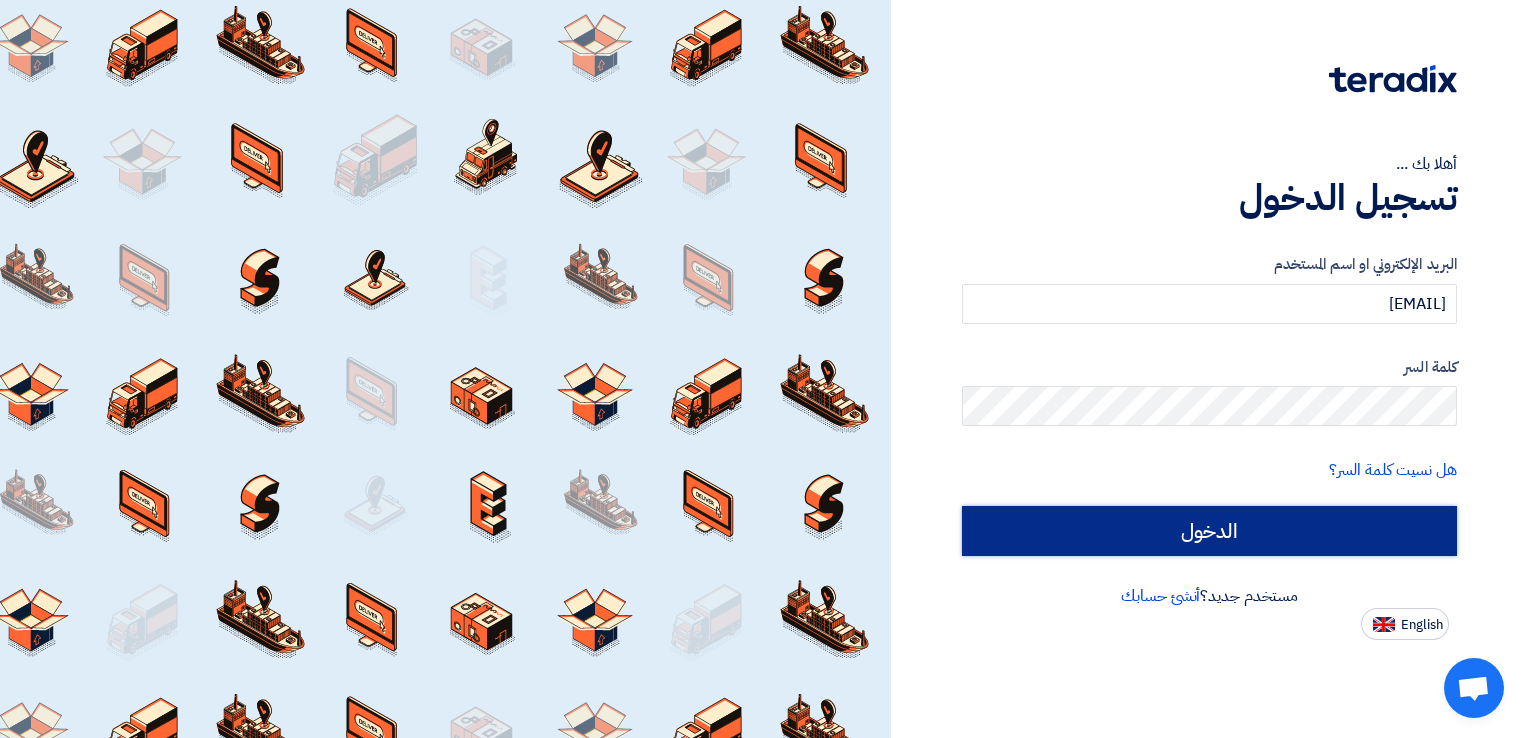 click on "الدخول" 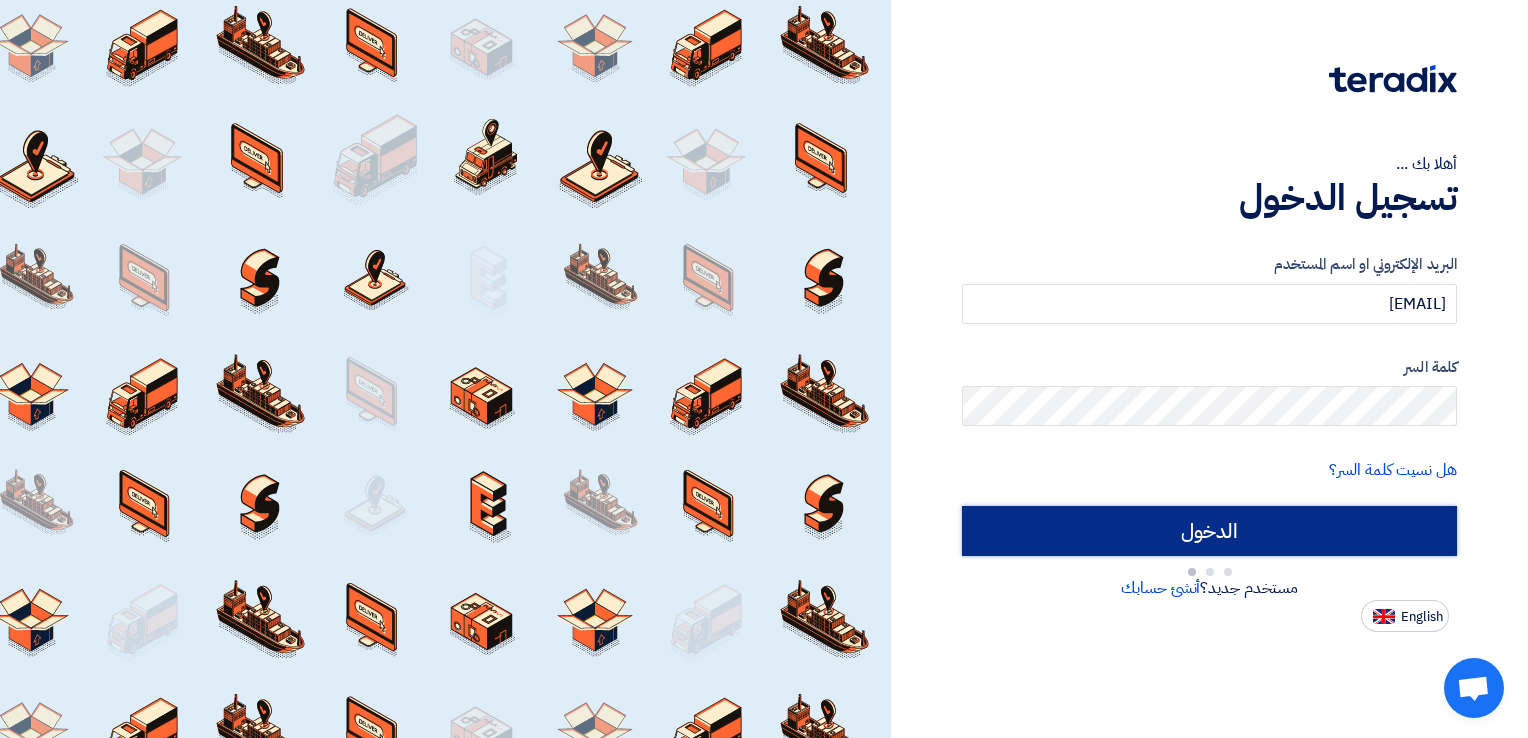 type on "Sign in" 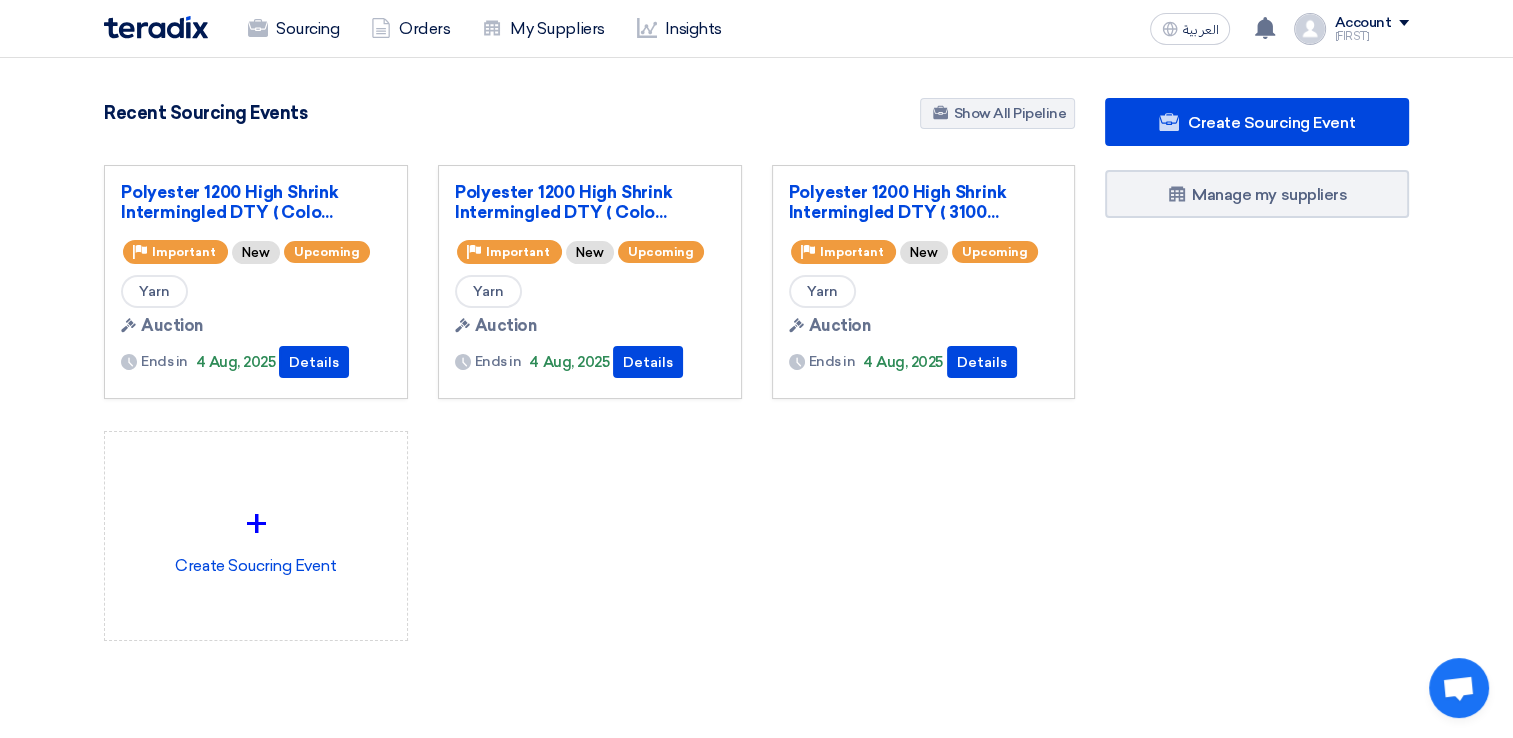 click on "Polyester 1200 High Shrink Intermingled DTY ( Colo...
Priority
Important
New
Upcoming
Yarn
Auction" 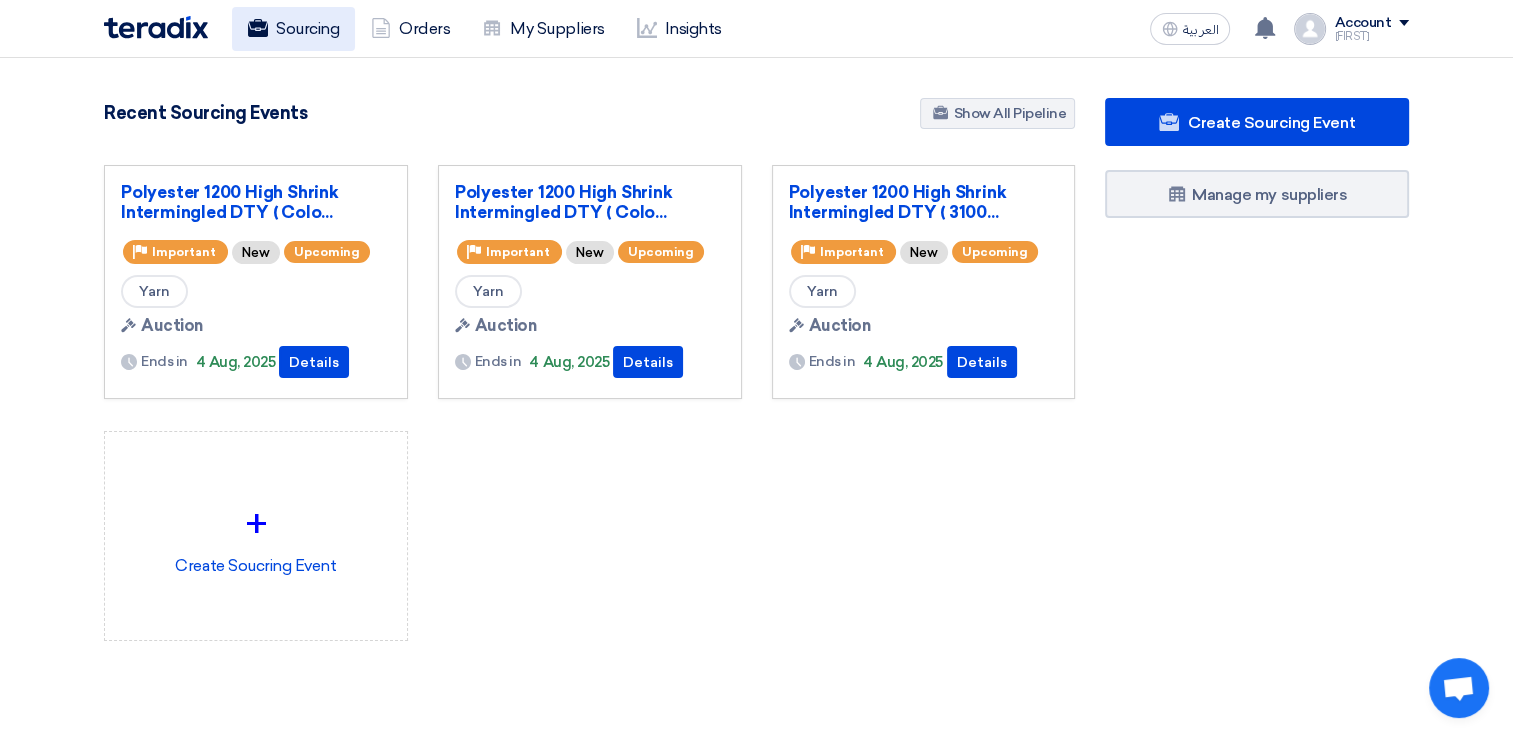 click on "Sourcing" 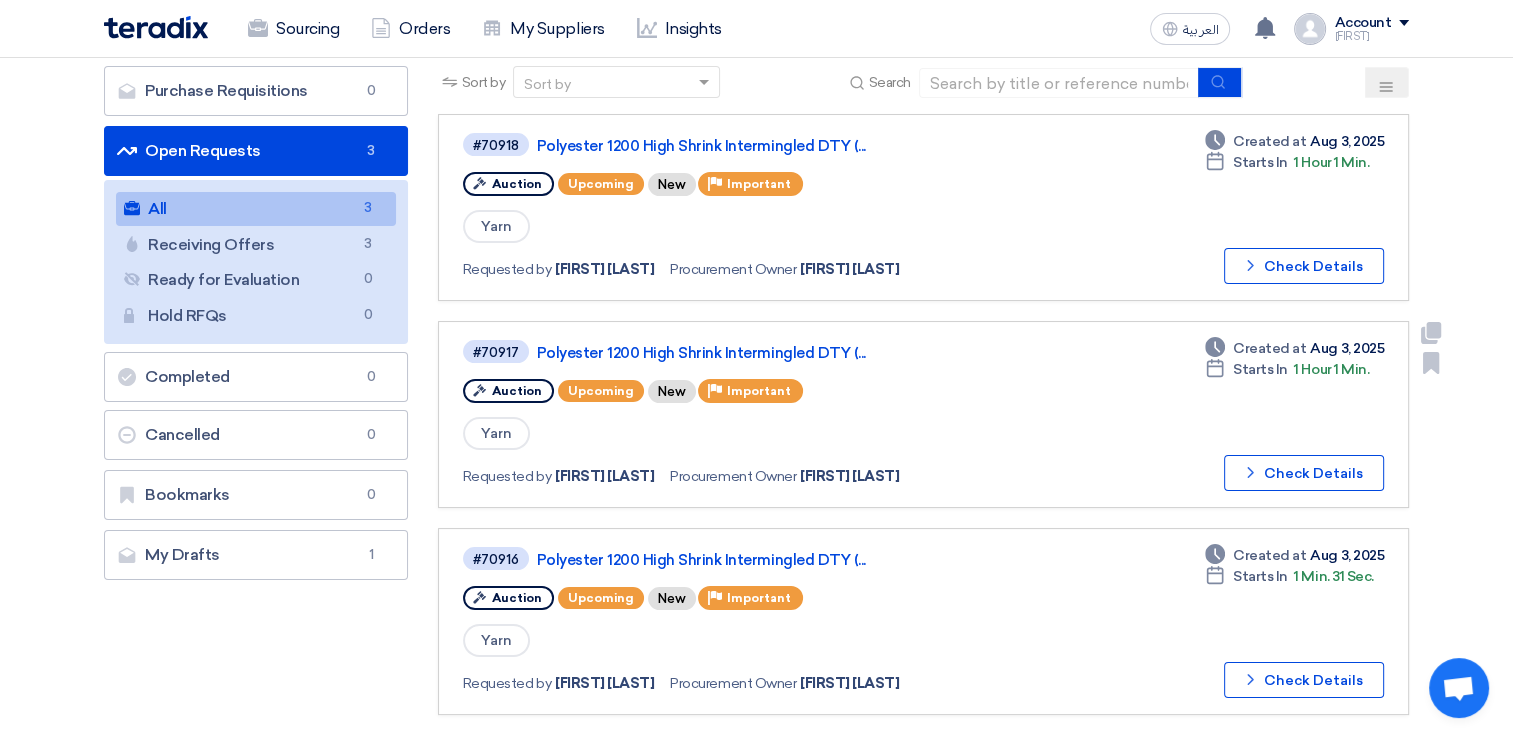 scroll, scrollTop: 200, scrollLeft: 0, axis: vertical 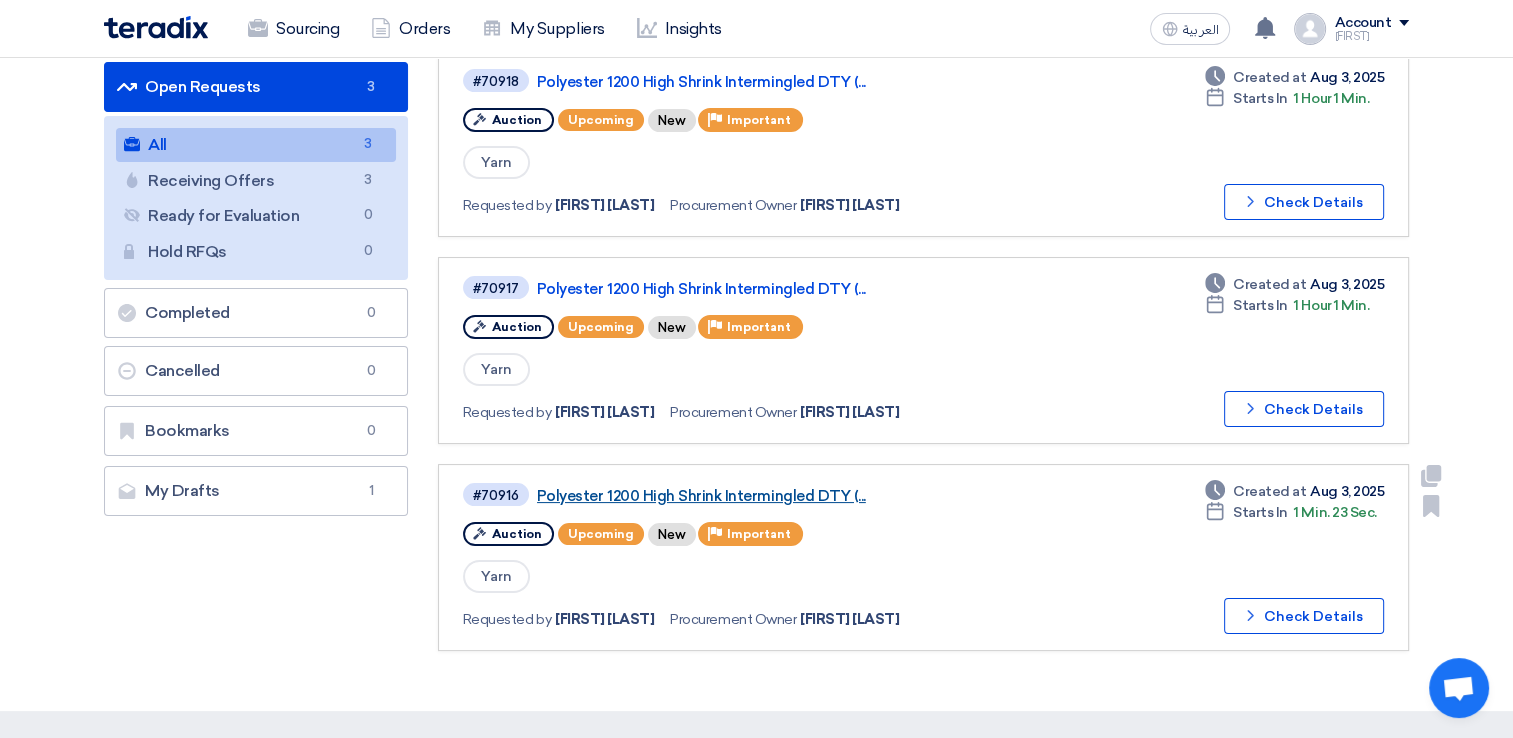 click on "Polyester 1200 High Shrink Intermingled DTY (..." 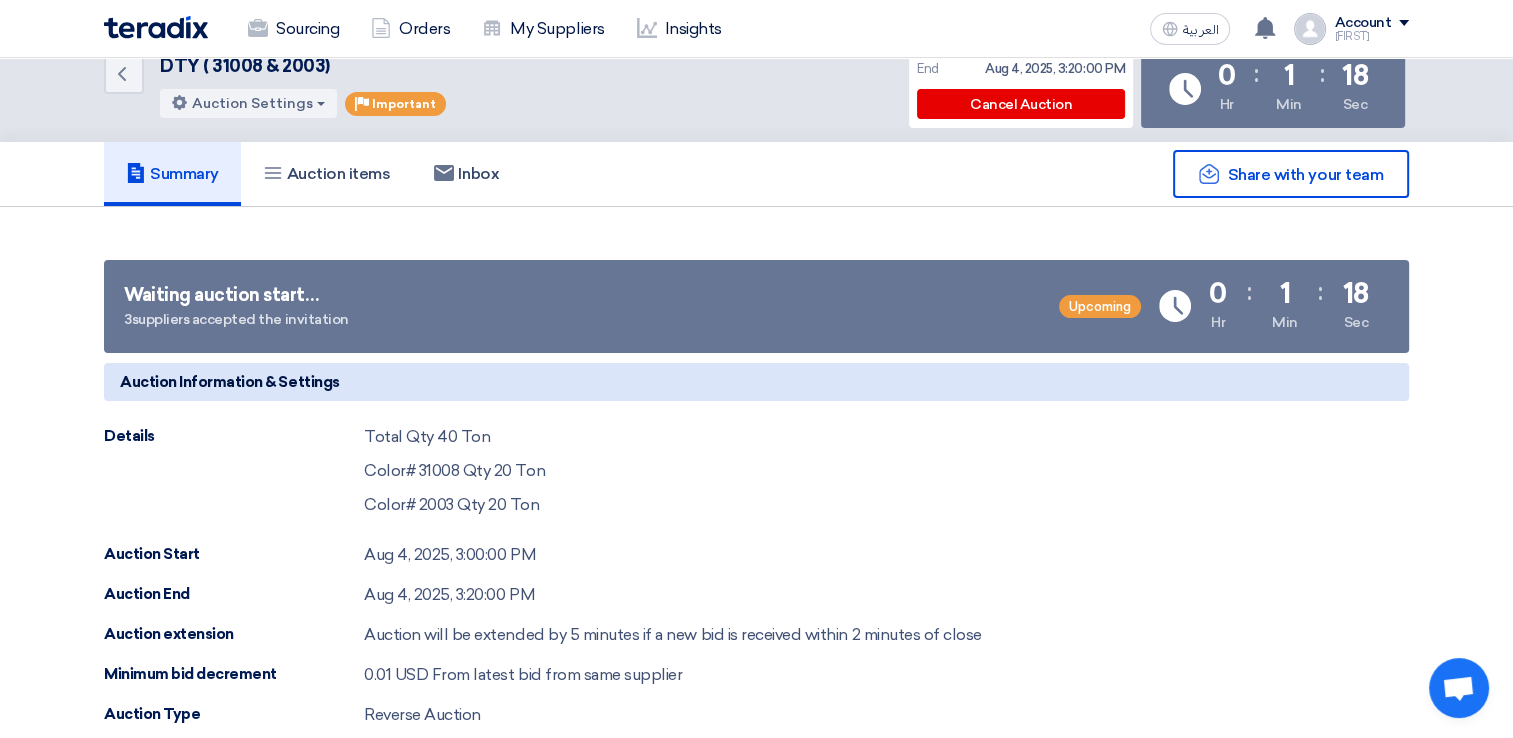 scroll, scrollTop: 0, scrollLeft: 0, axis: both 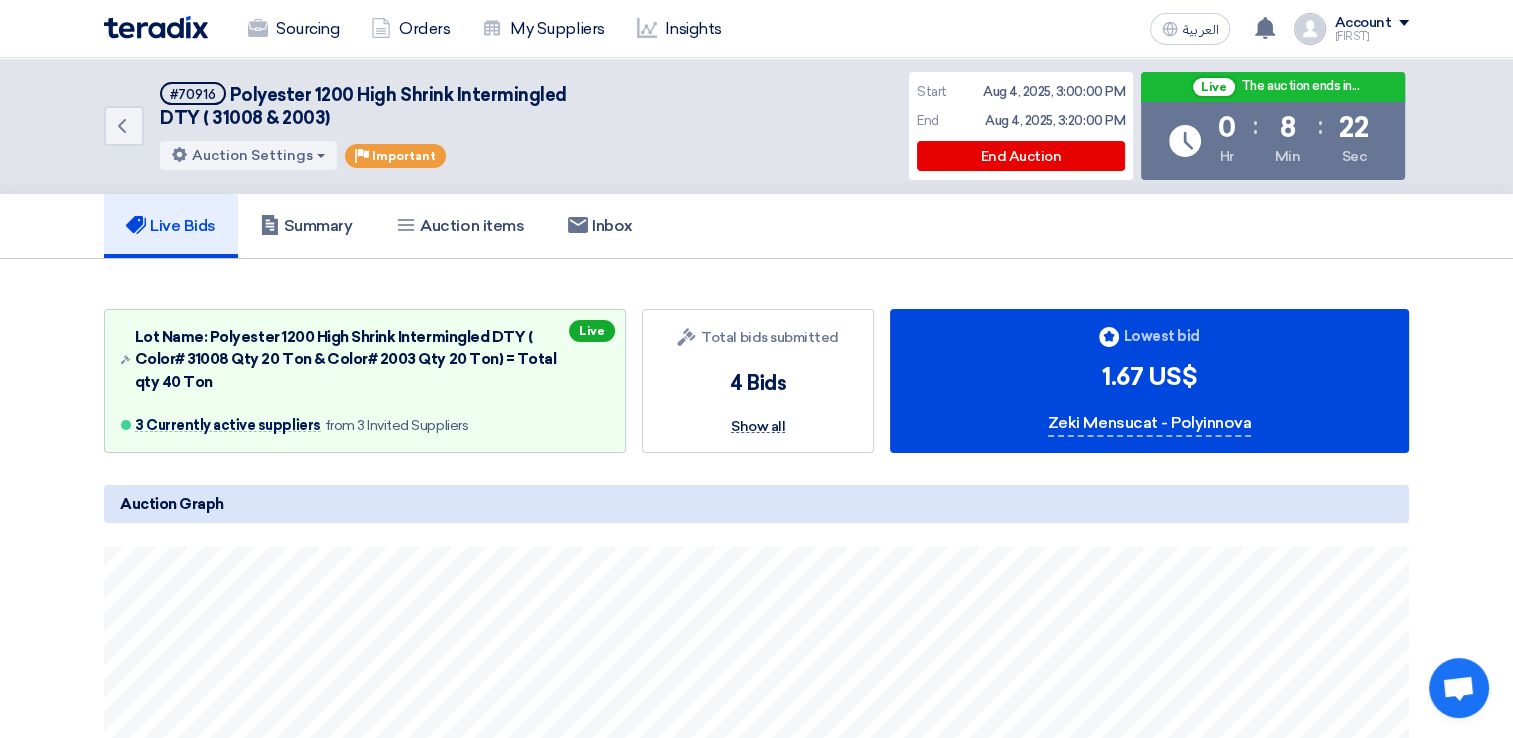 click on "Show all" 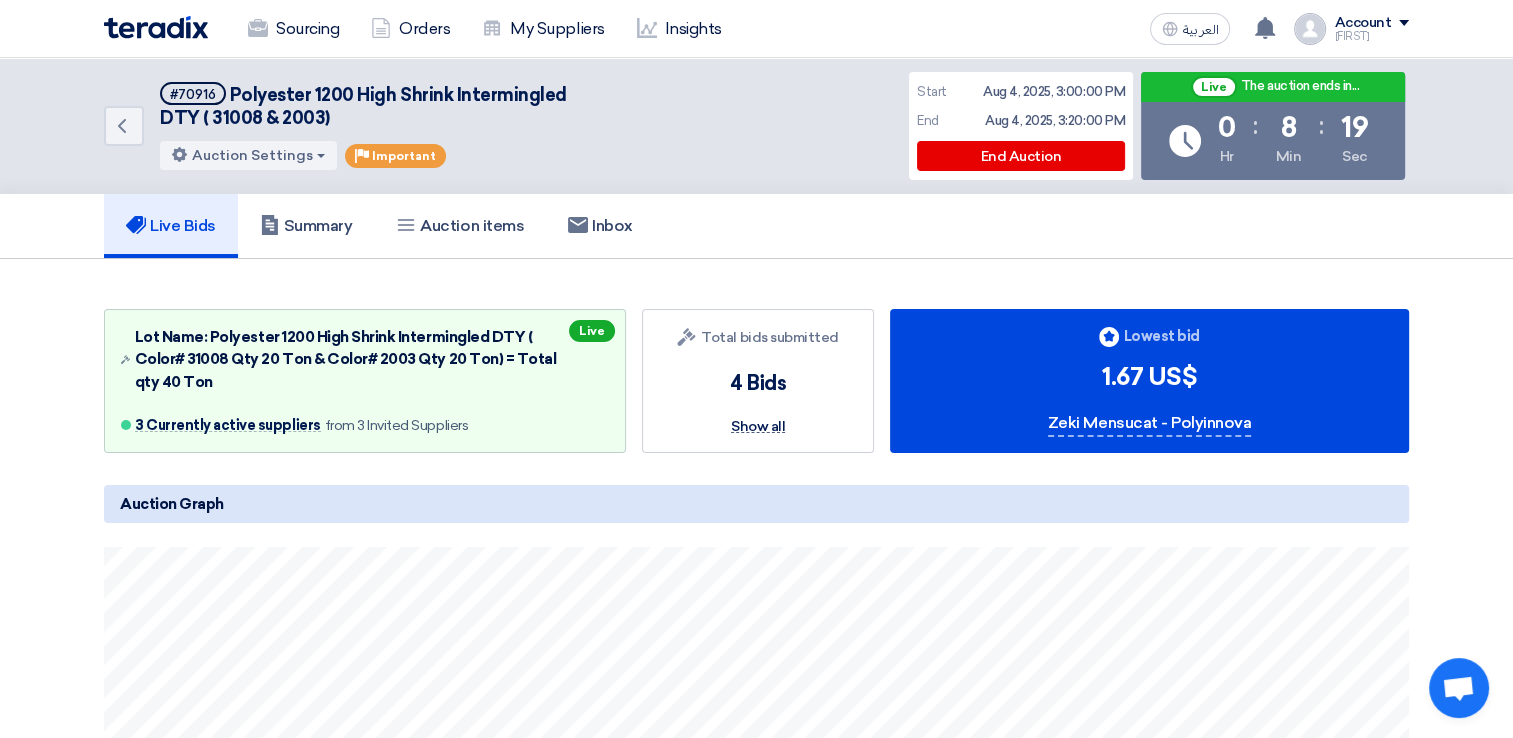 click on "Show all" 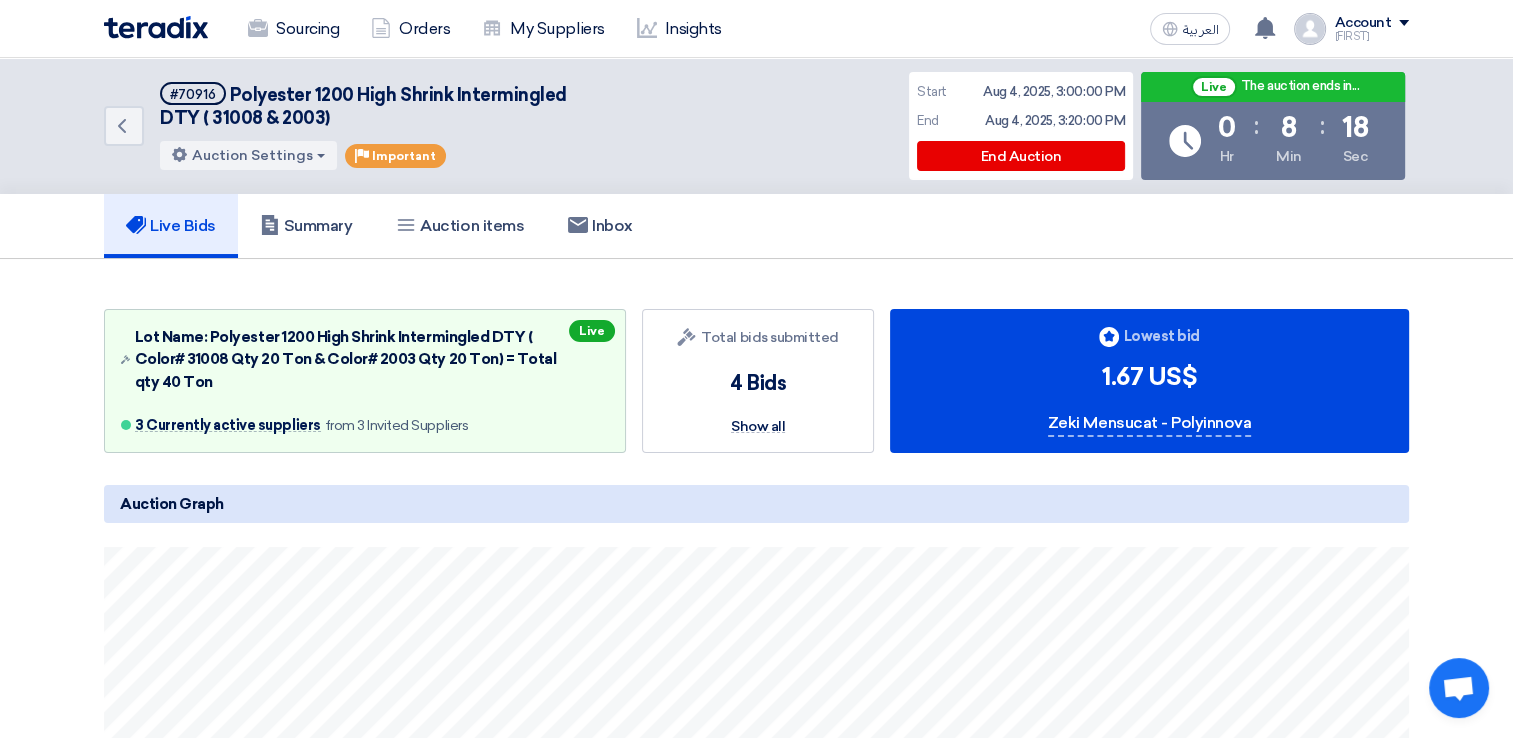 click on "4 Bids" 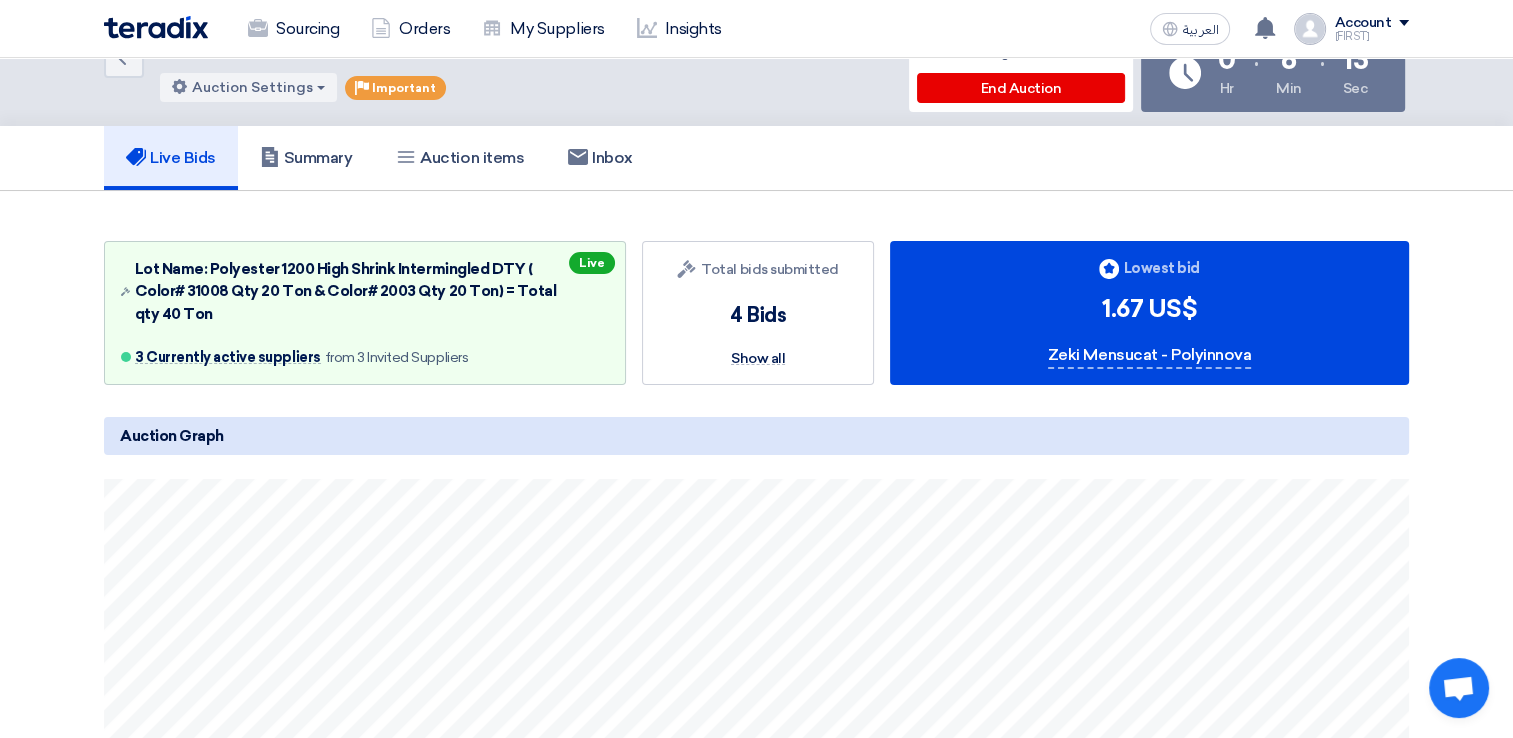 scroll, scrollTop: 0, scrollLeft: 0, axis: both 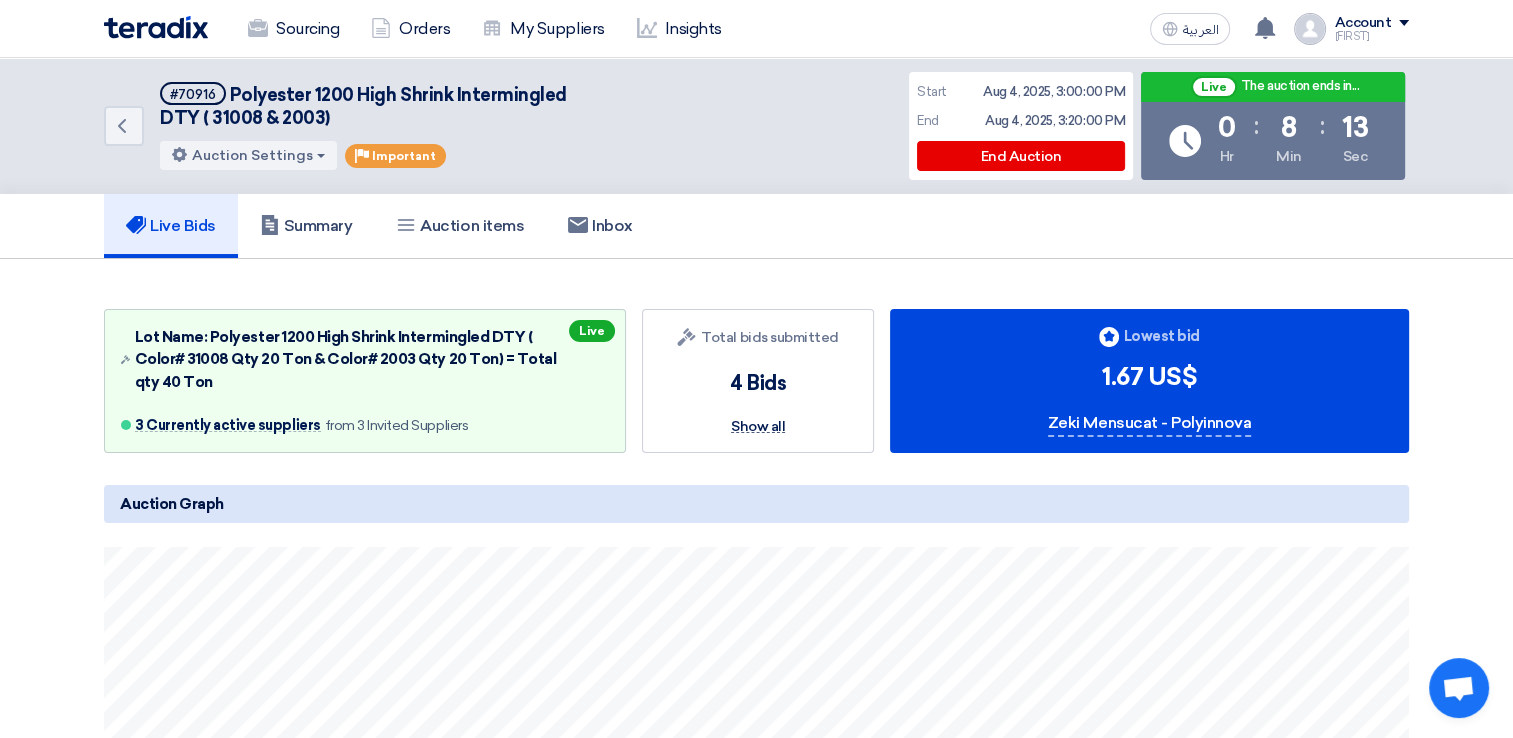 click on "Show all" 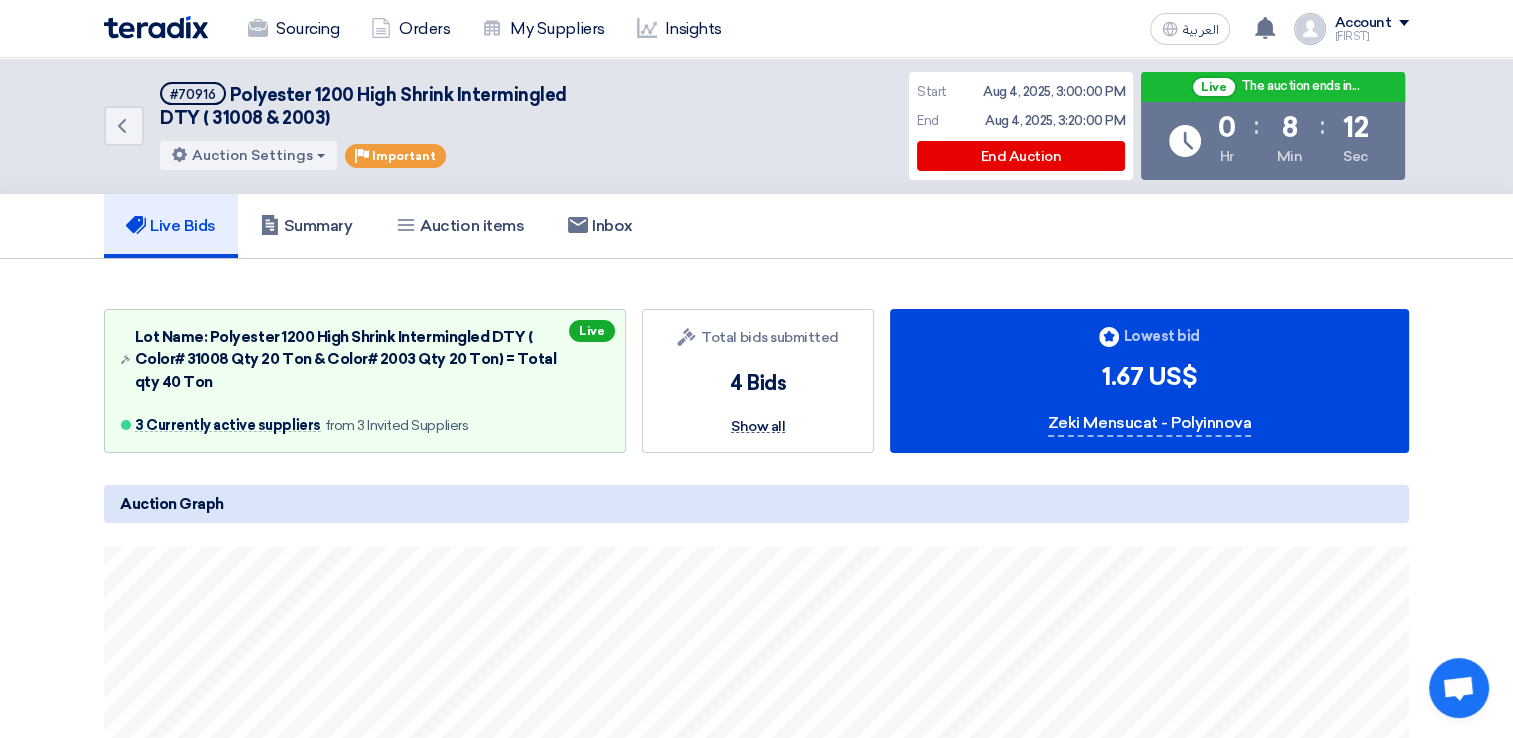click on "Show all" 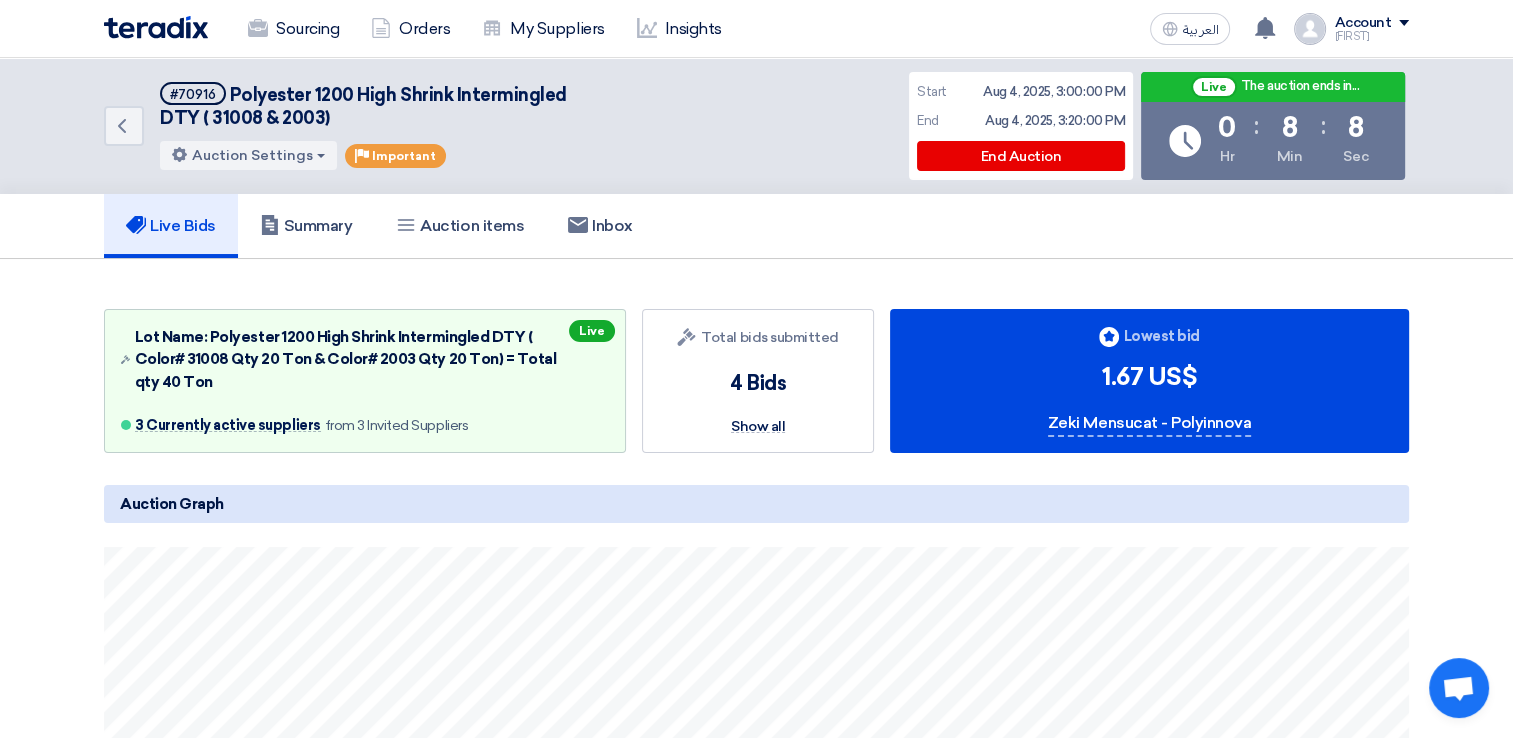 click on "Bids submitted
Total bids submitted
4 Bids
Show all" 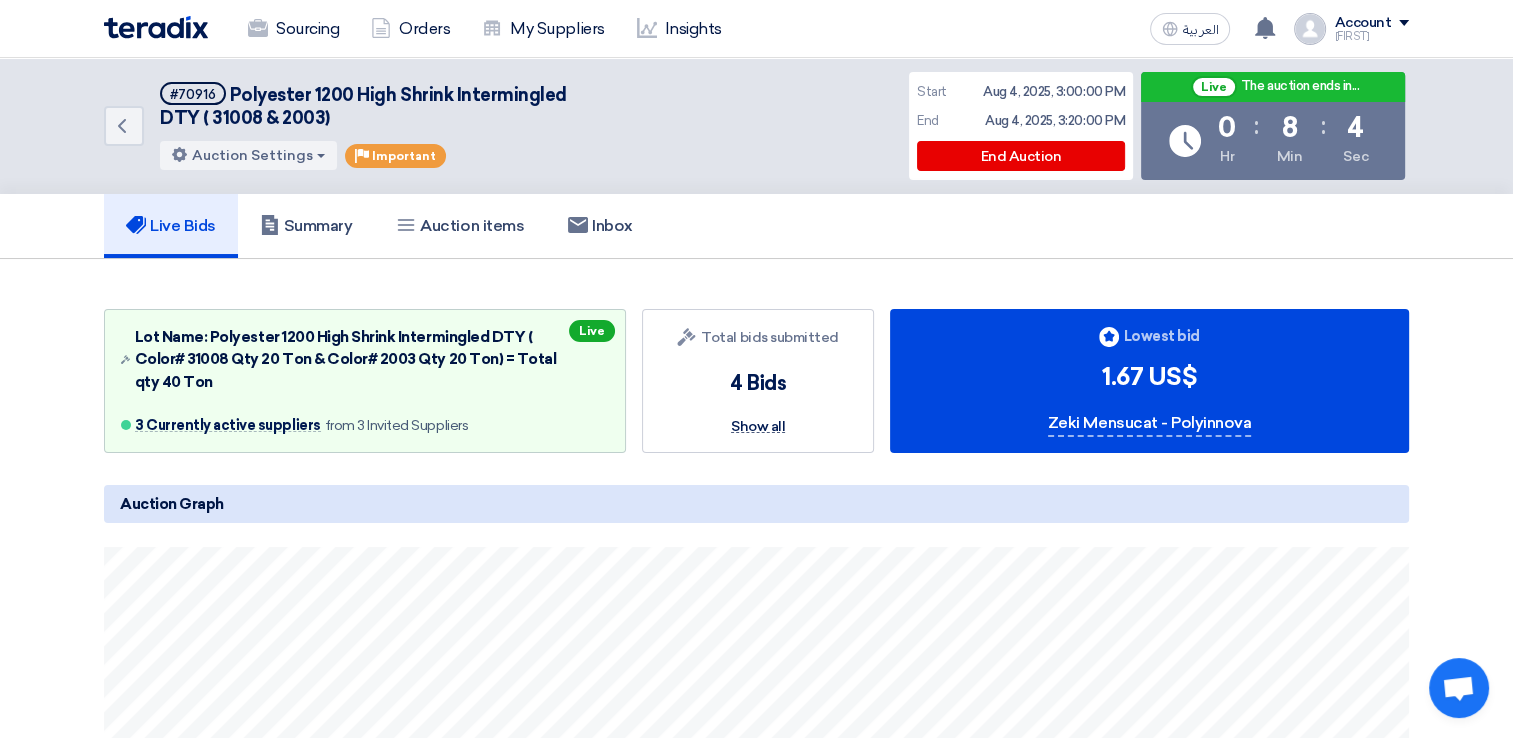 click on "Show all" 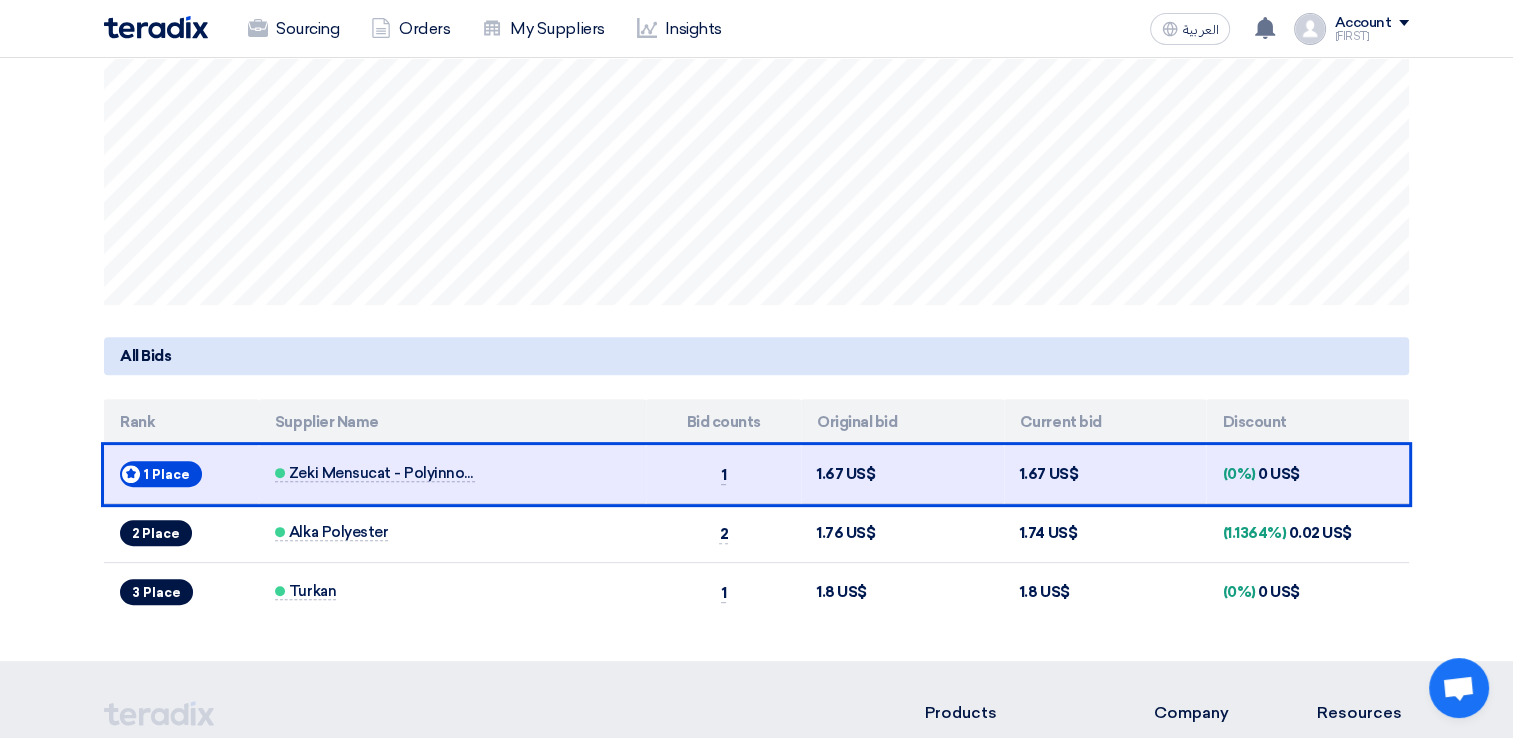 scroll, scrollTop: 800, scrollLeft: 0, axis: vertical 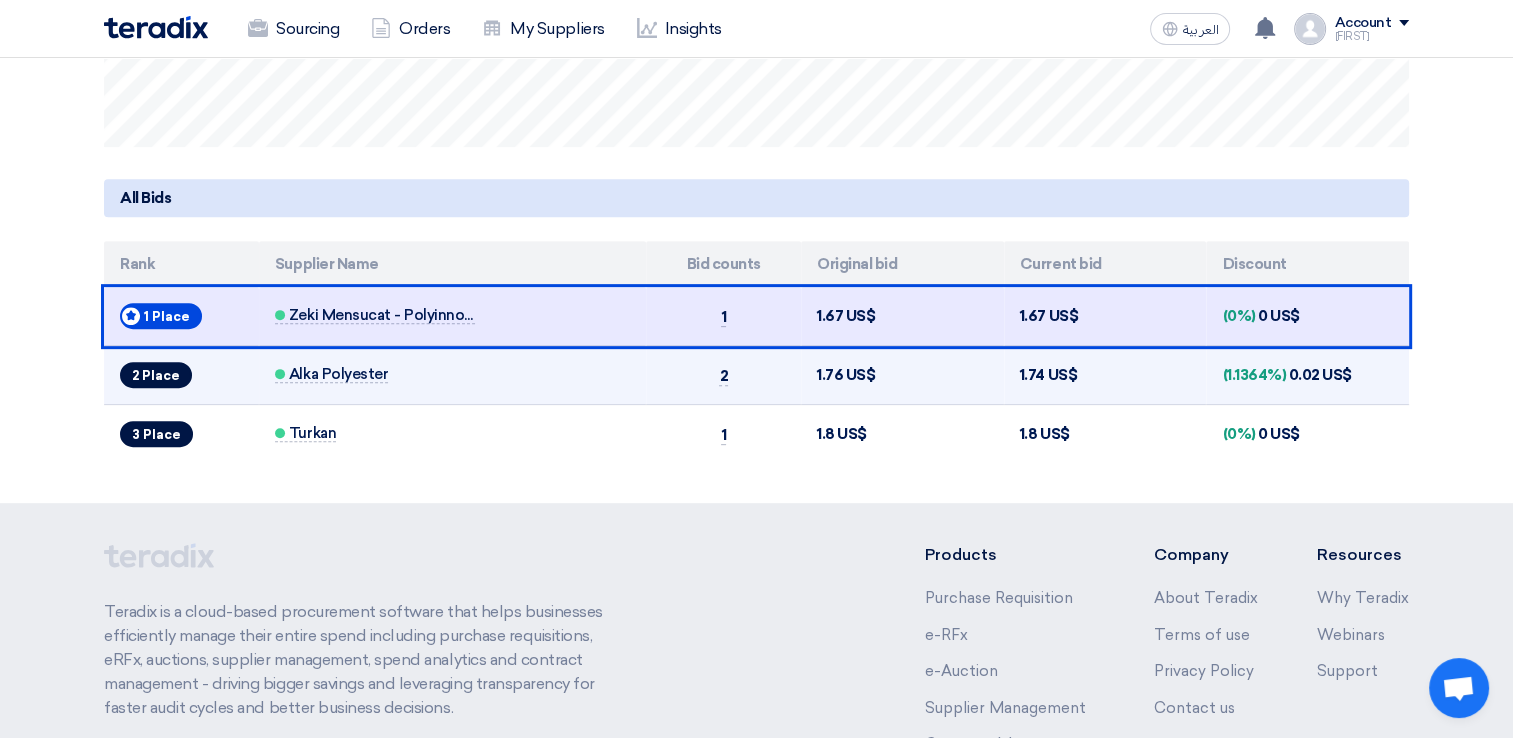 click on "2" 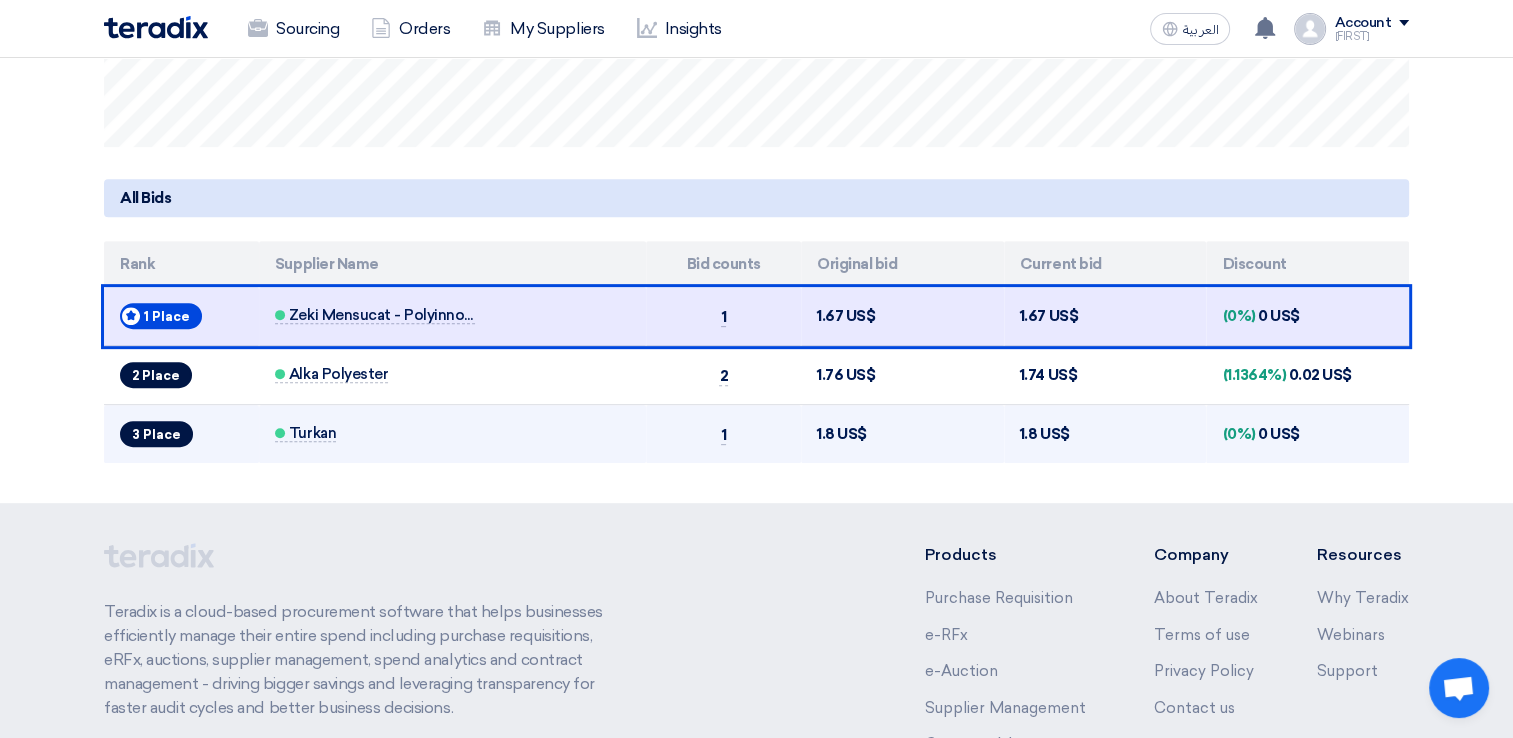 click on "Turkan" 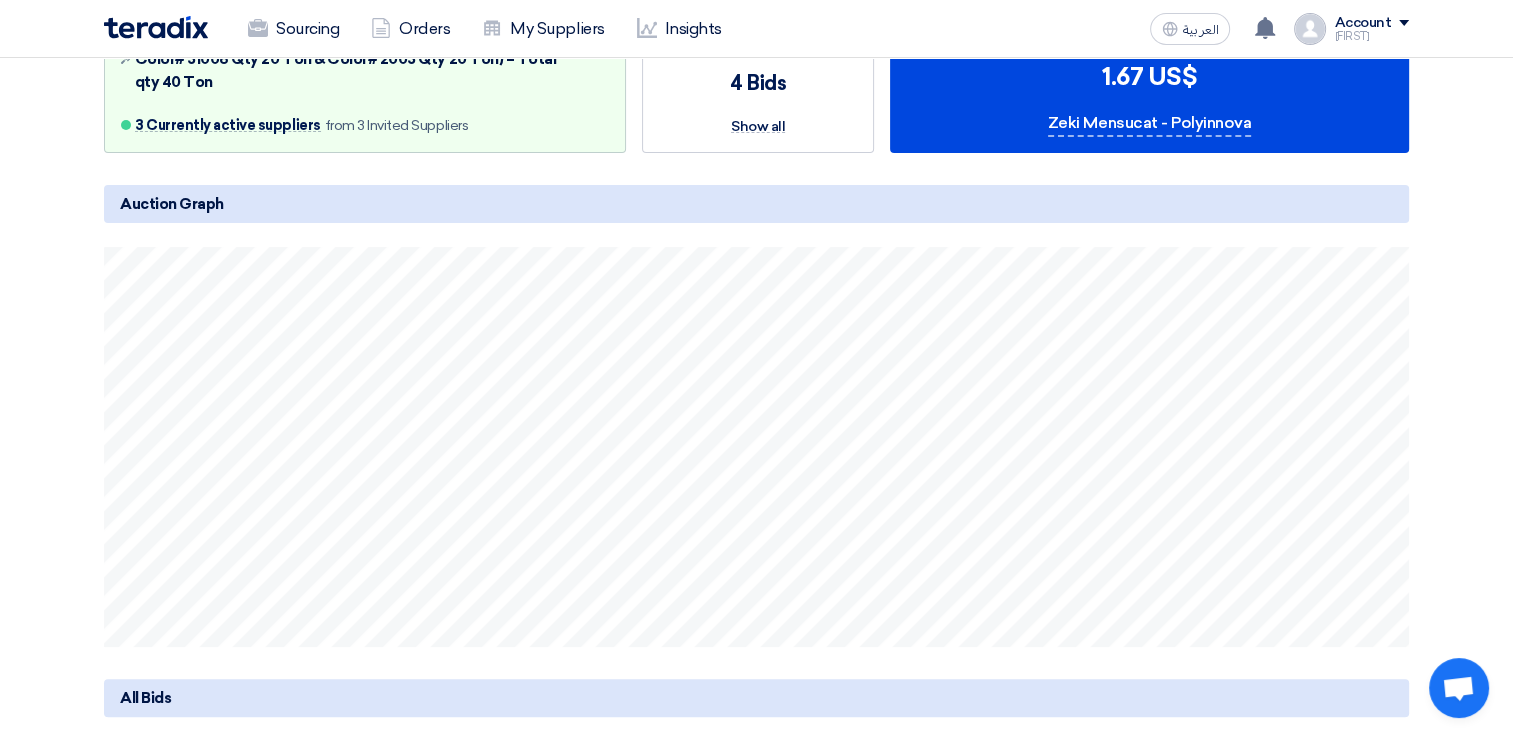 scroll, scrollTop: 0, scrollLeft: 0, axis: both 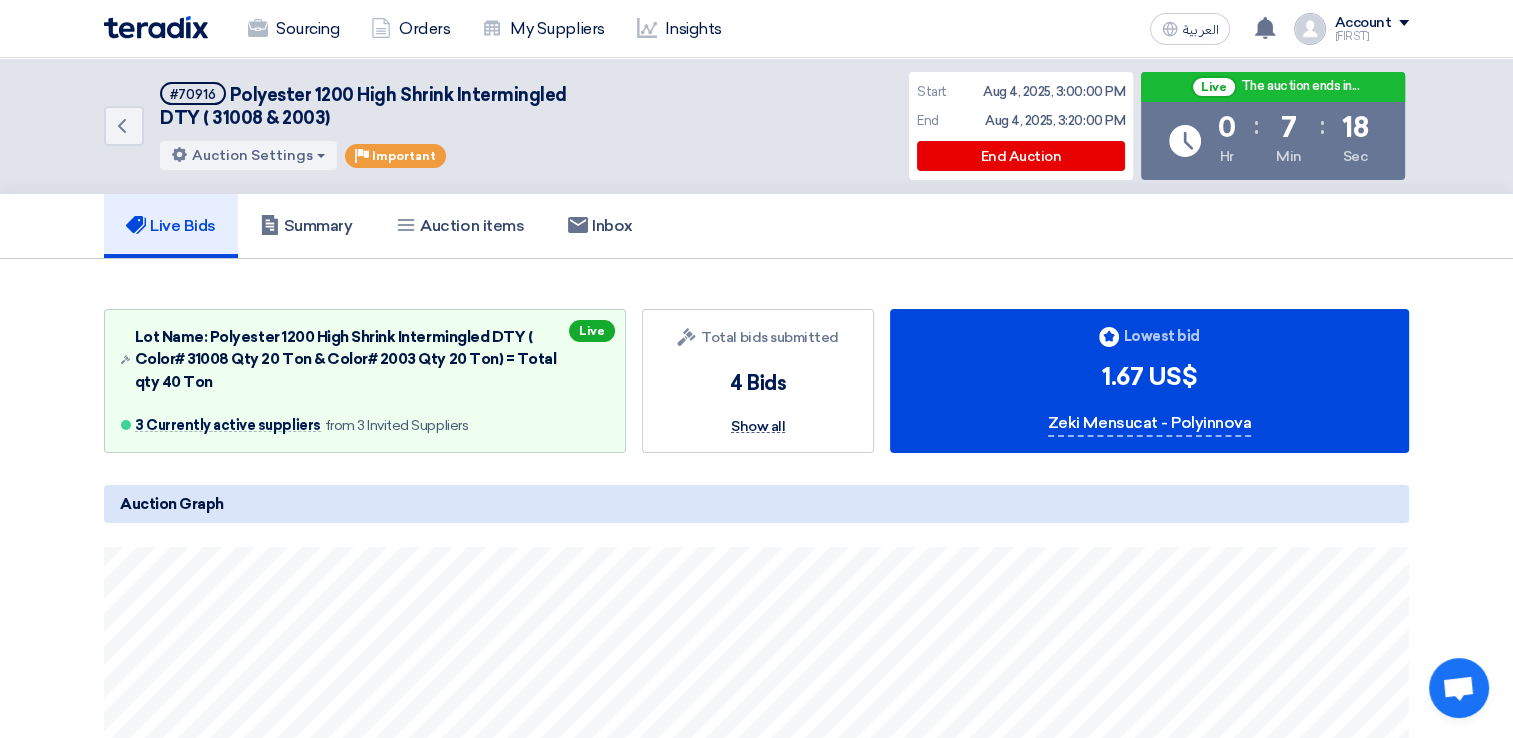click on "Show all" 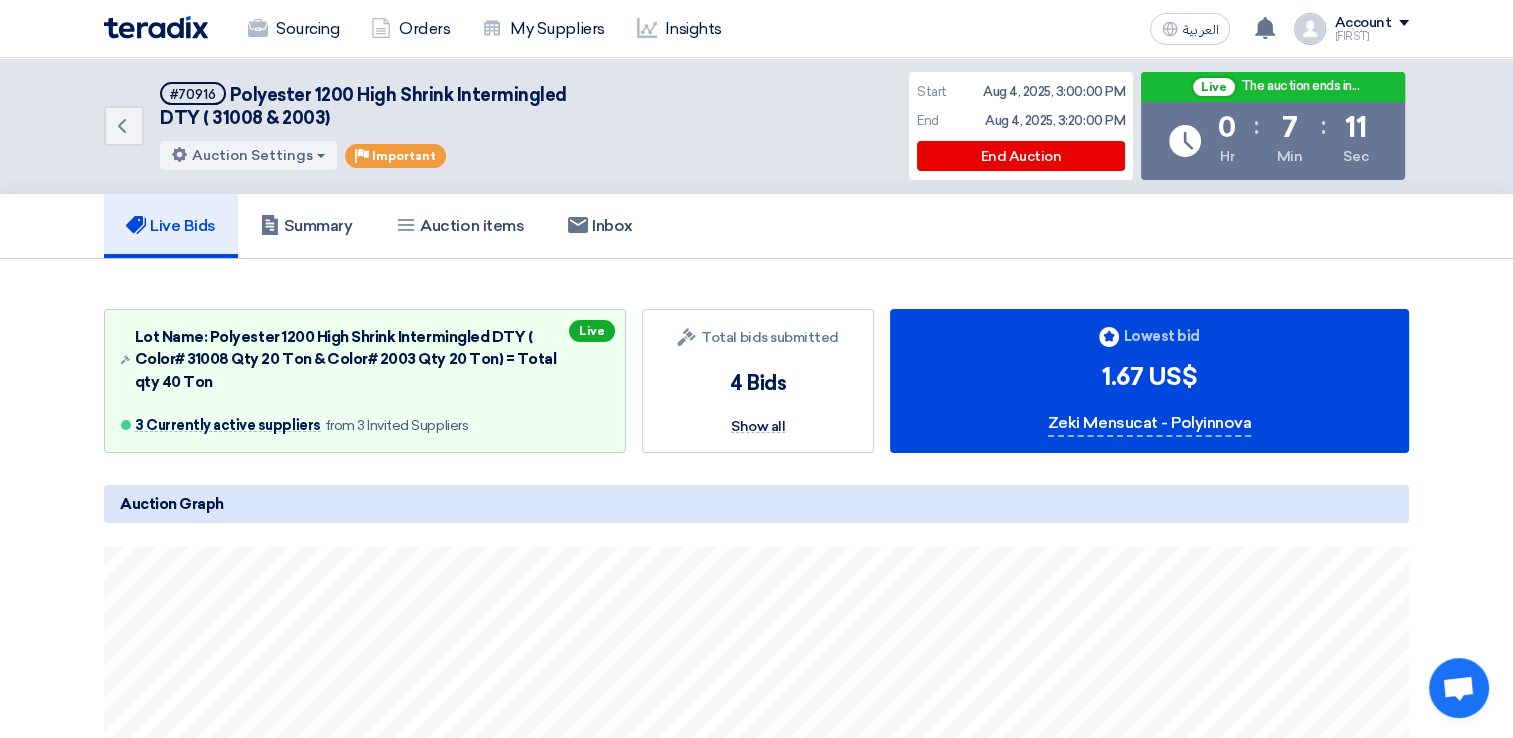 click on "4 Bids" 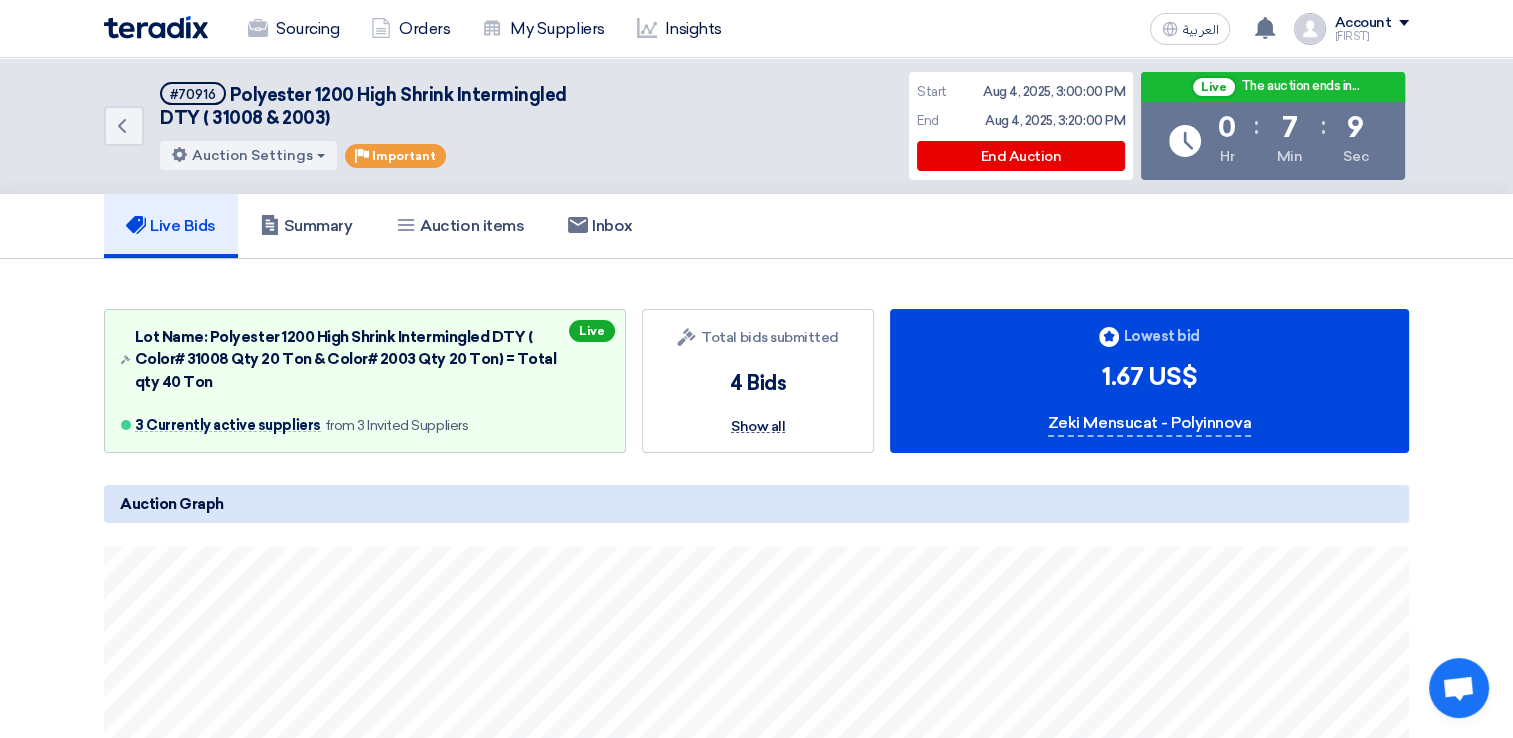 click on "Show all" 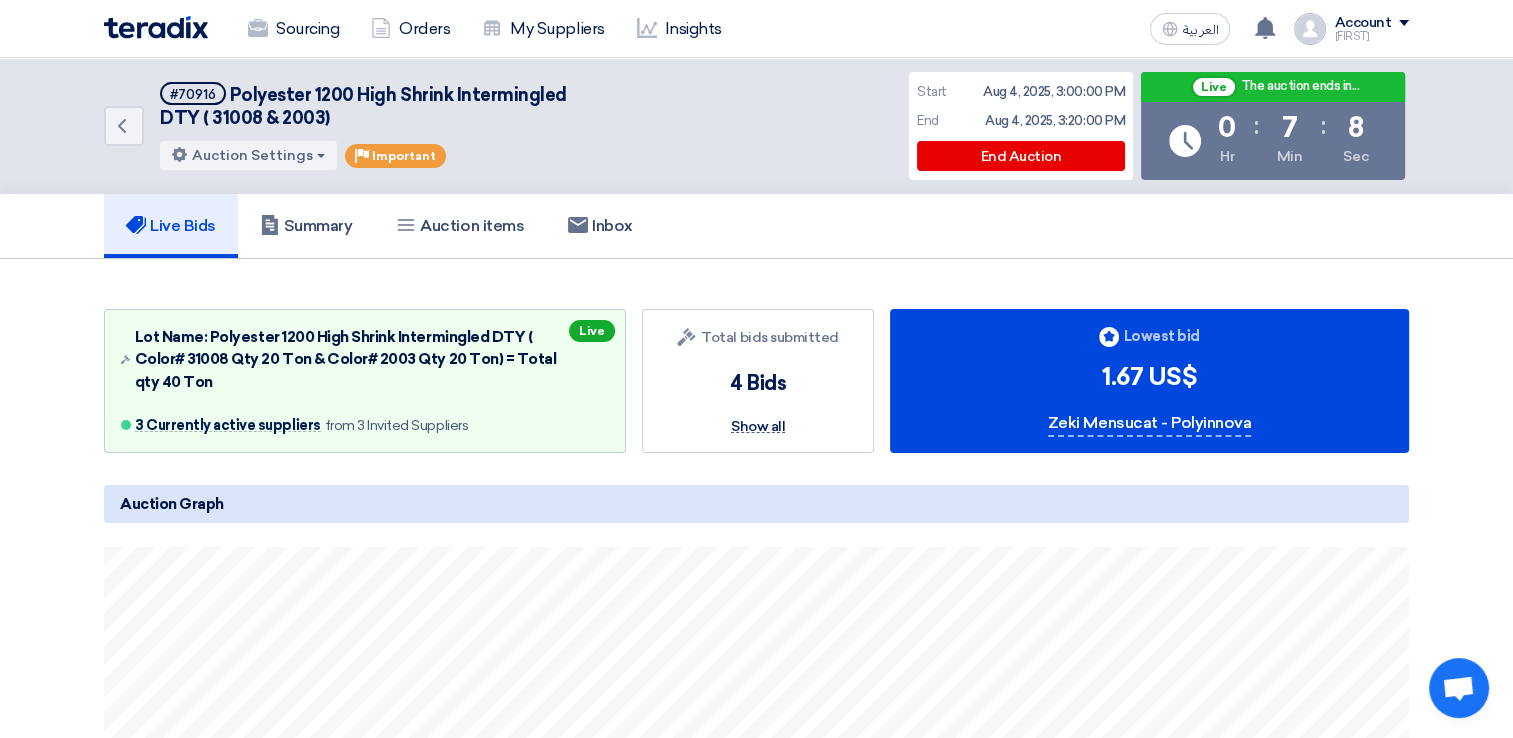 click on "Show all" 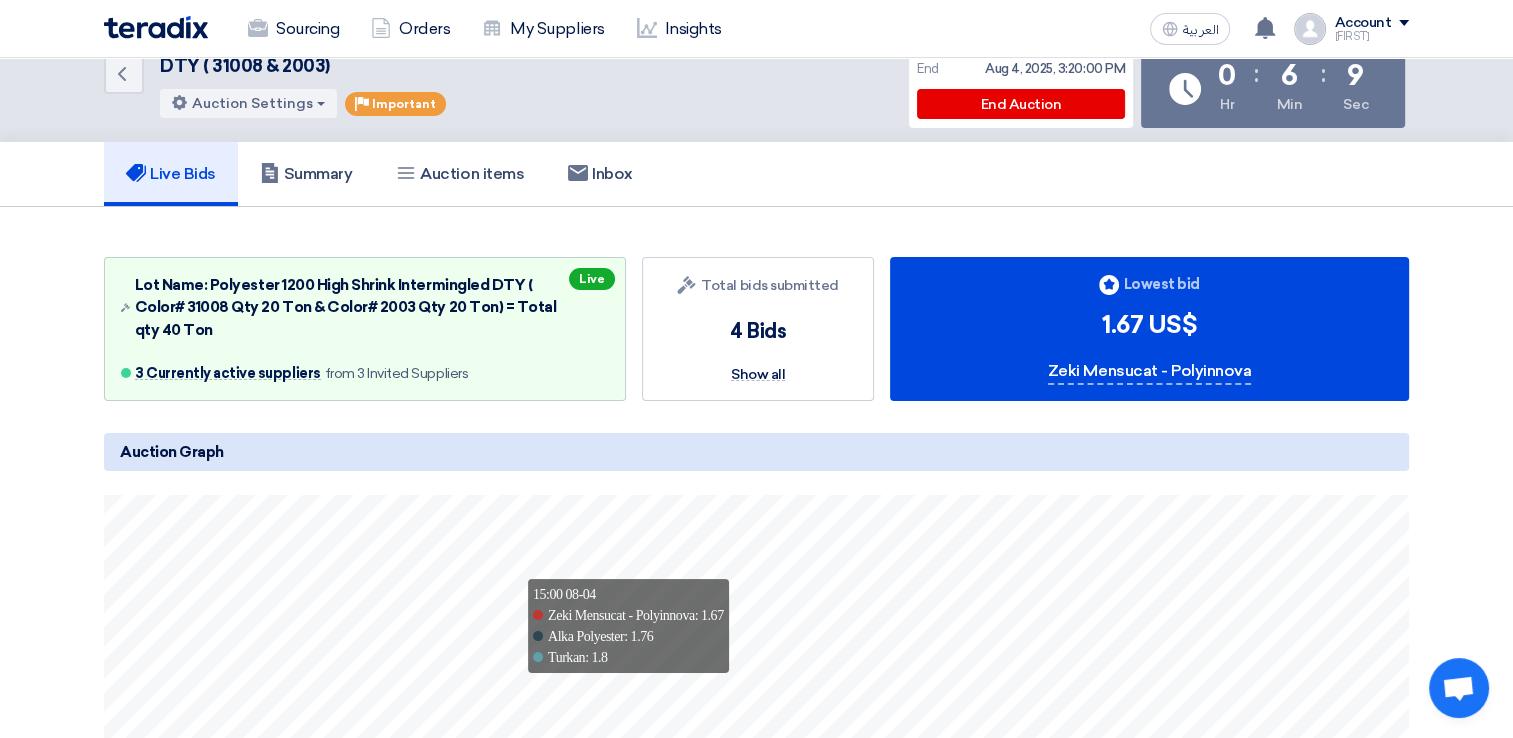 scroll, scrollTop: 0, scrollLeft: 0, axis: both 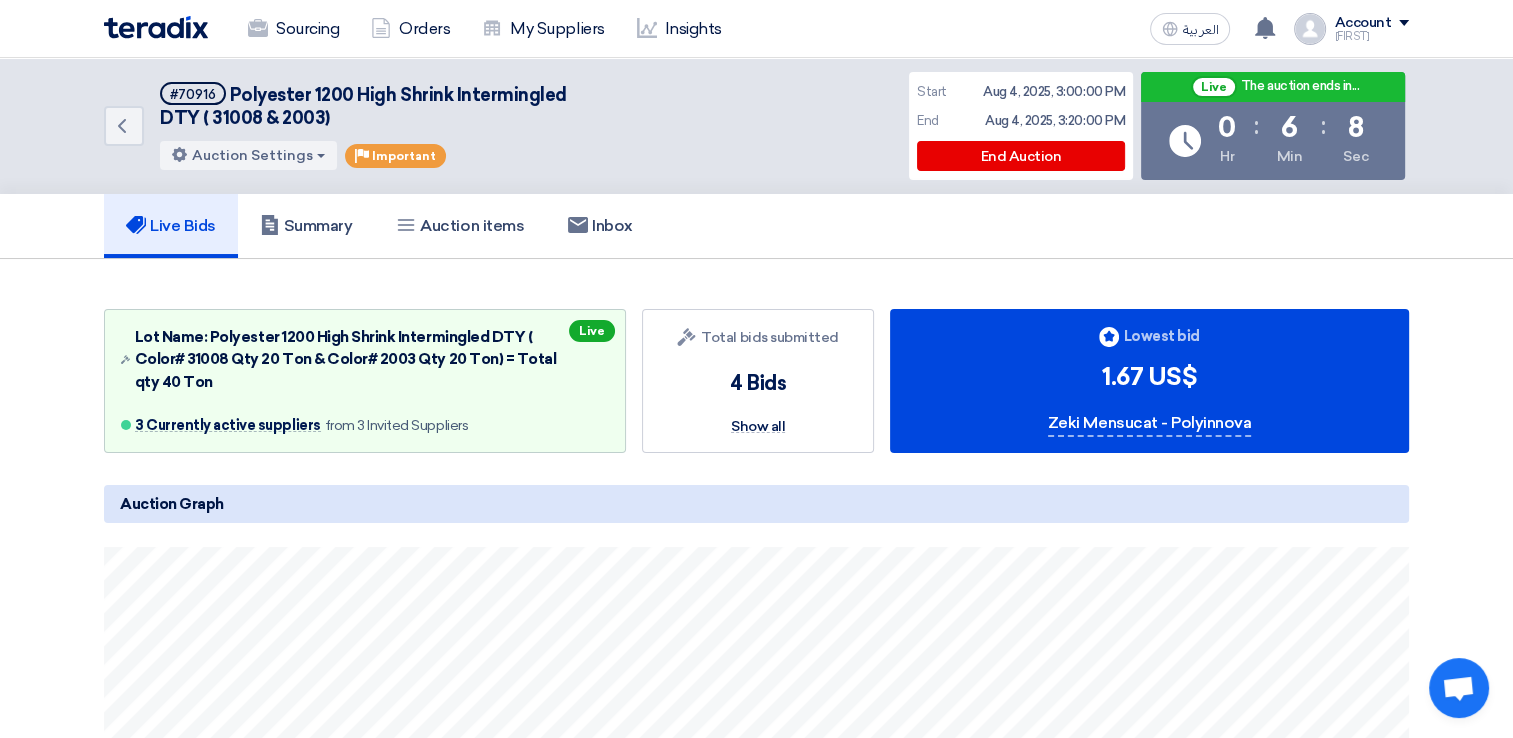click on "Show all" 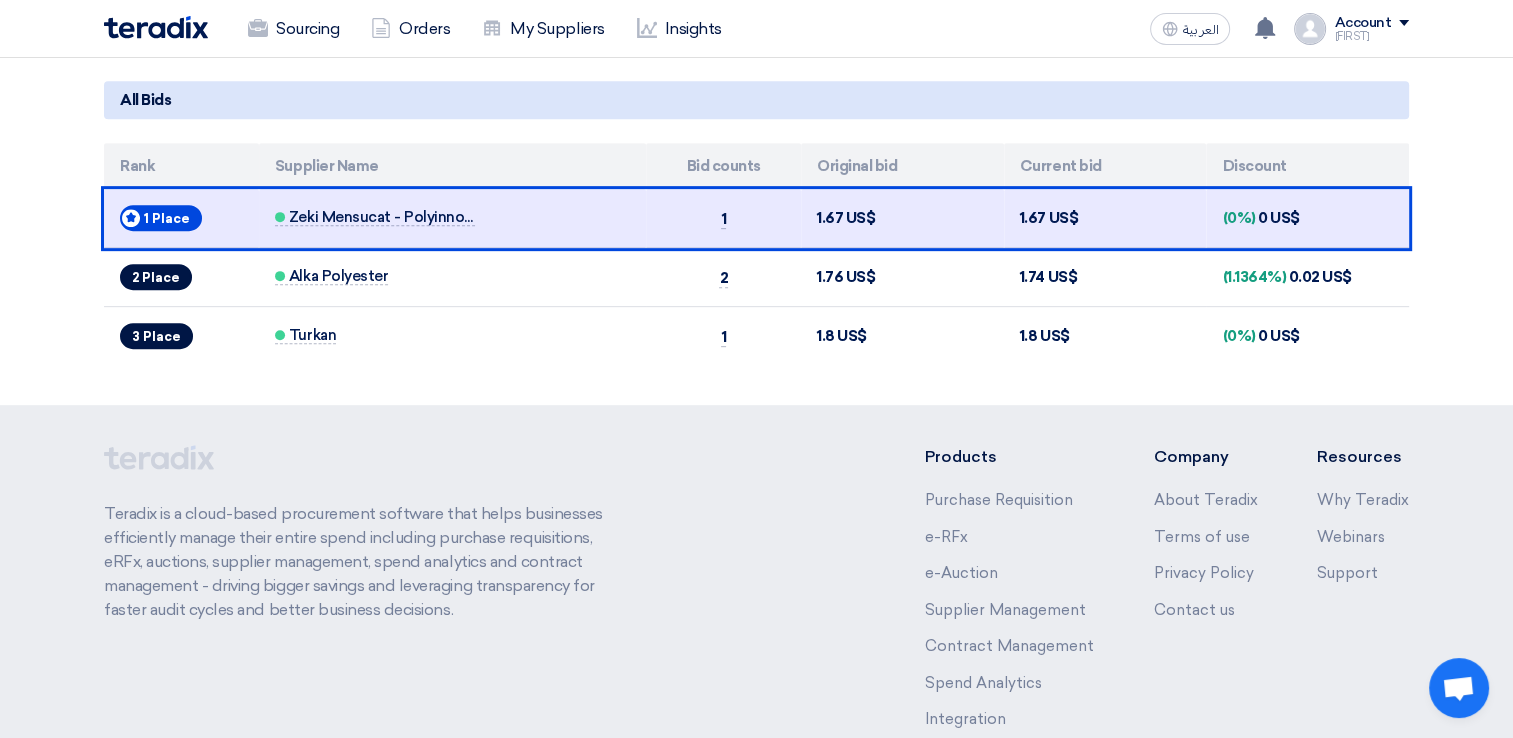 scroll, scrollTop: 900, scrollLeft: 0, axis: vertical 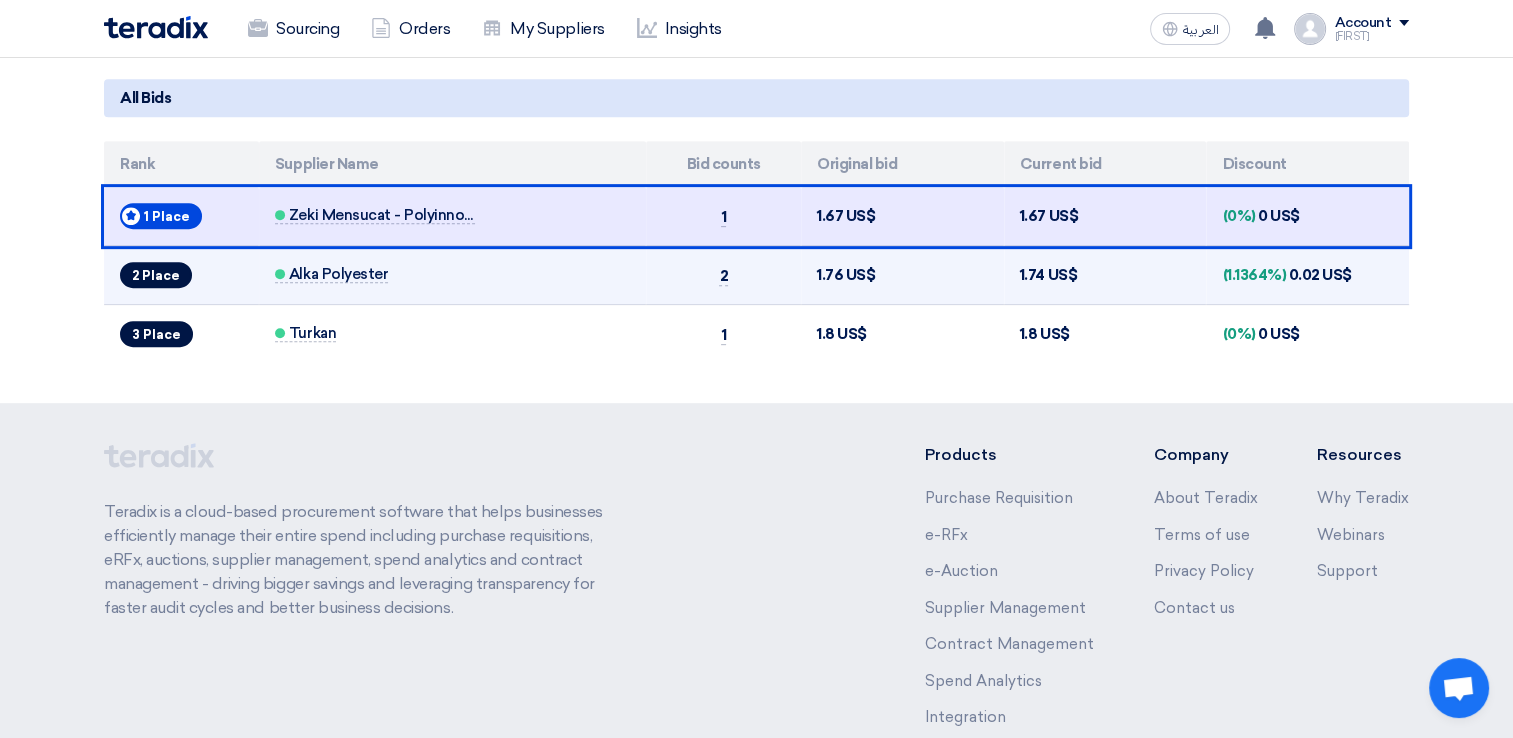 click on "2 Place" 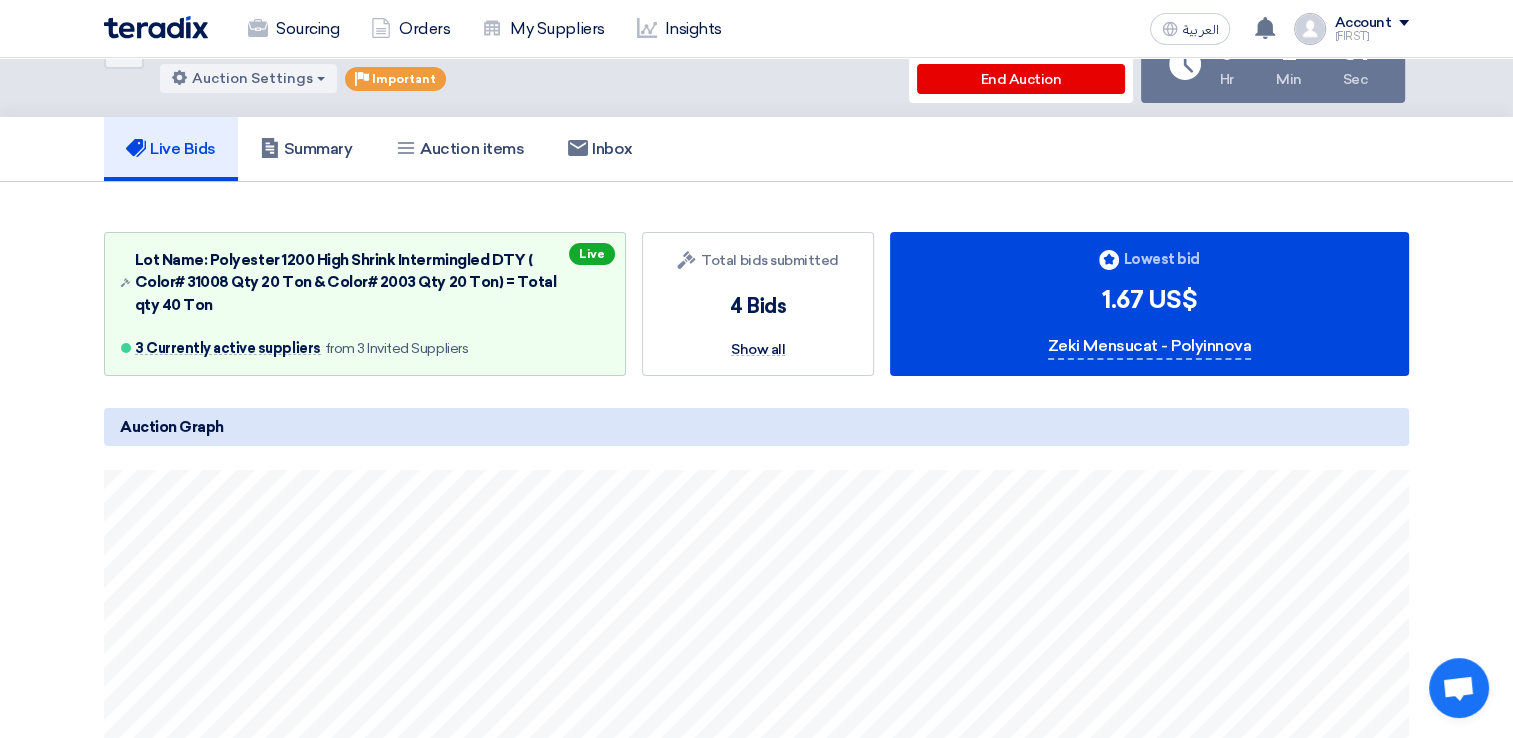 scroll, scrollTop: 0, scrollLeft: 0, axis: both 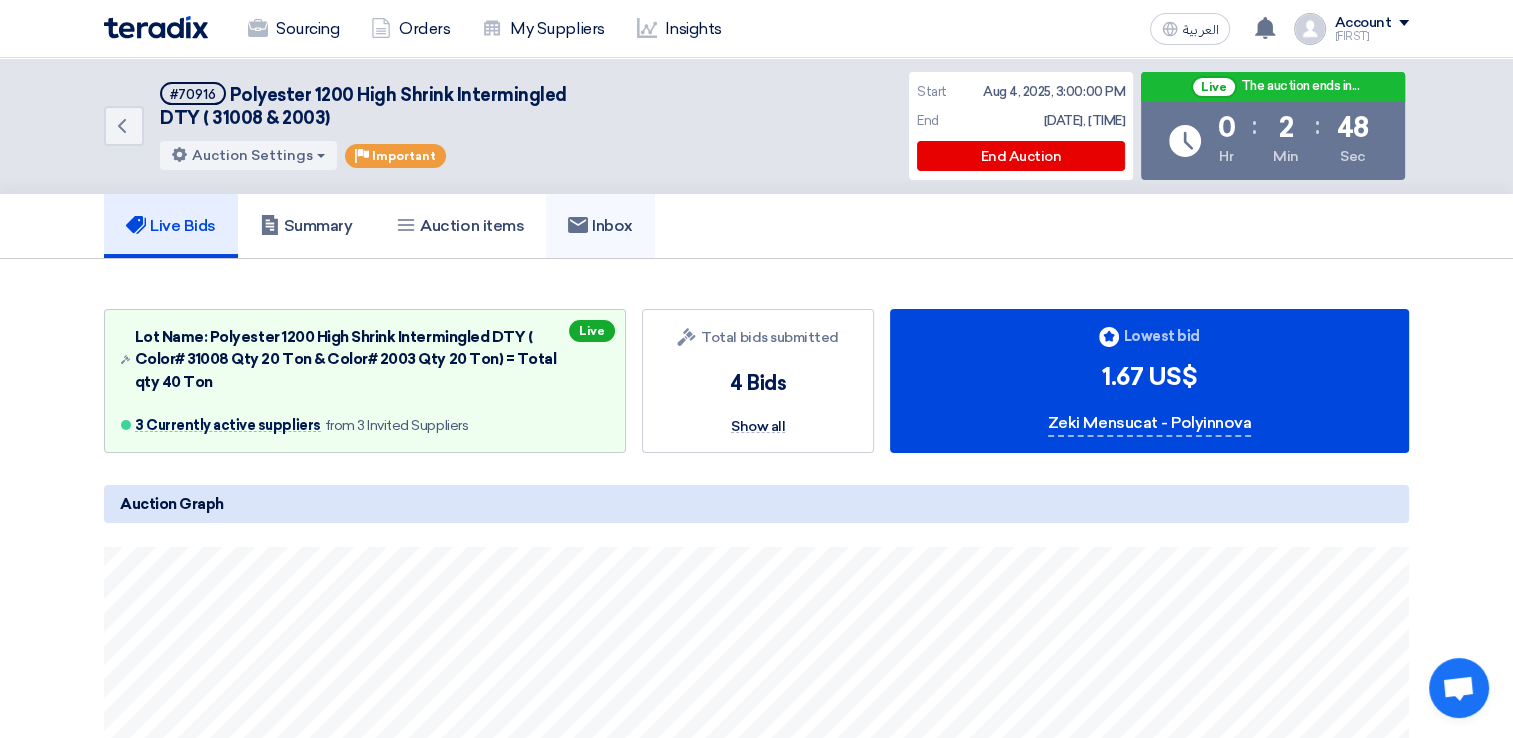 click on "Inbox" 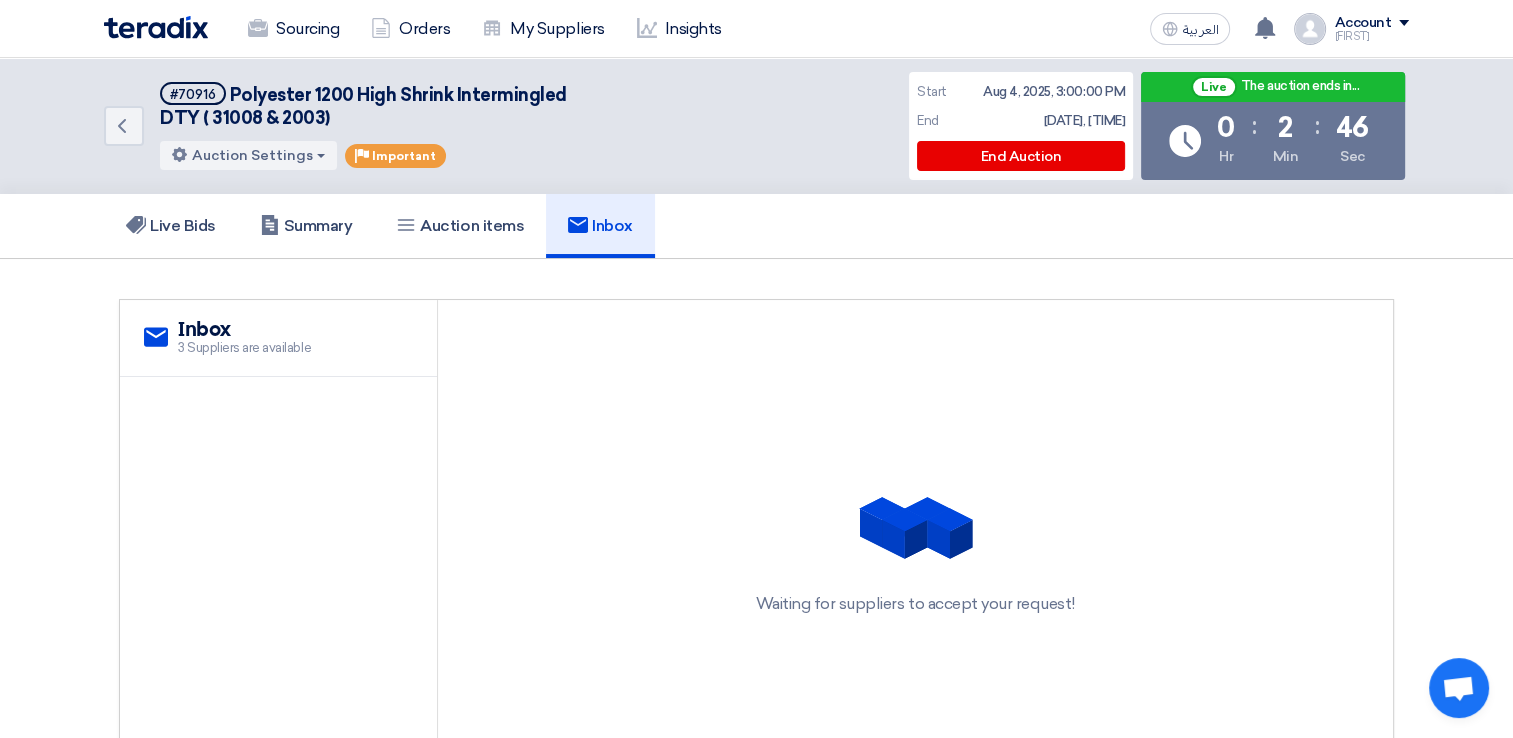 drag, startPoint x: 225, startPoint y: 374, endPoint x: 228, endPoint y: 356, distance: 18.248287 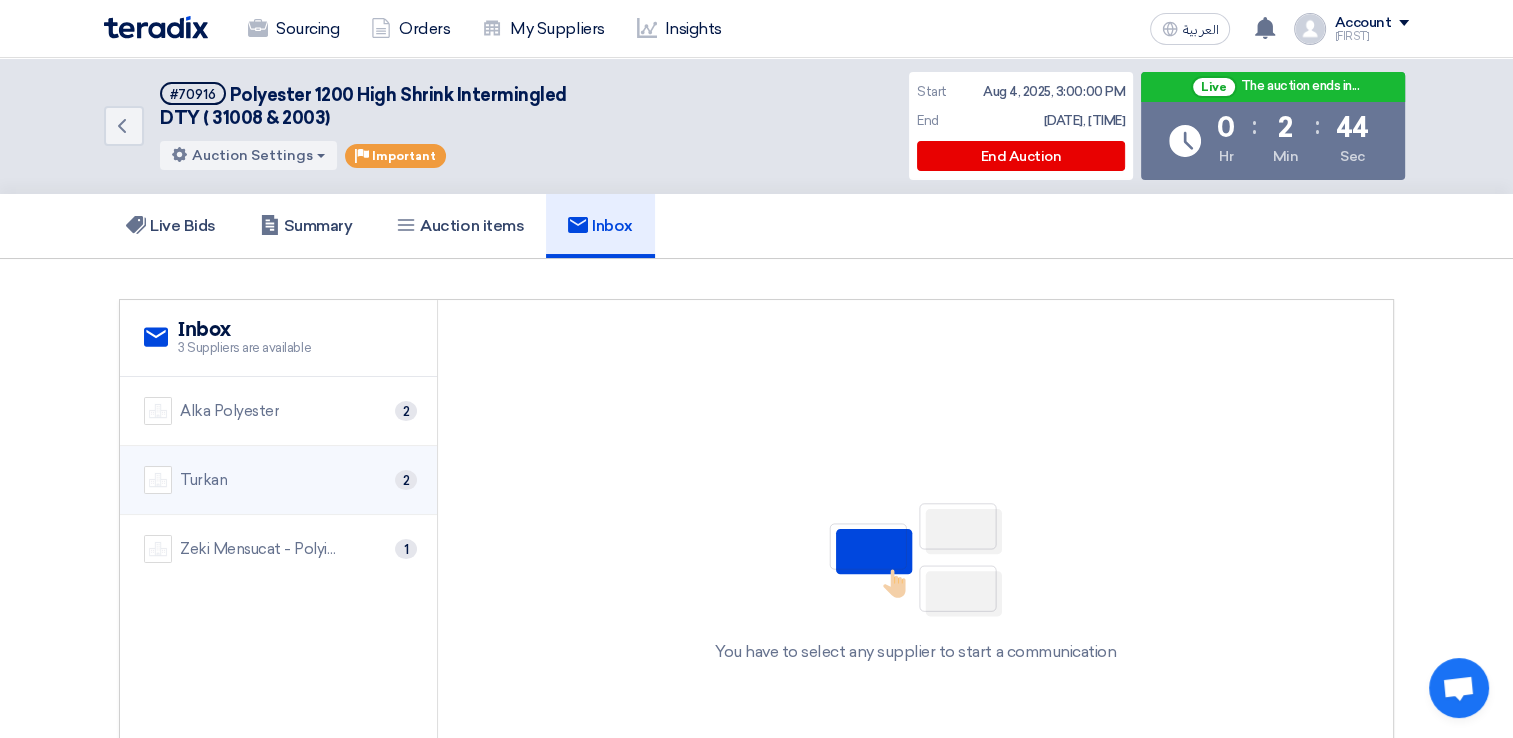 click on "Turkan
2" at bounding box center [278, 480] 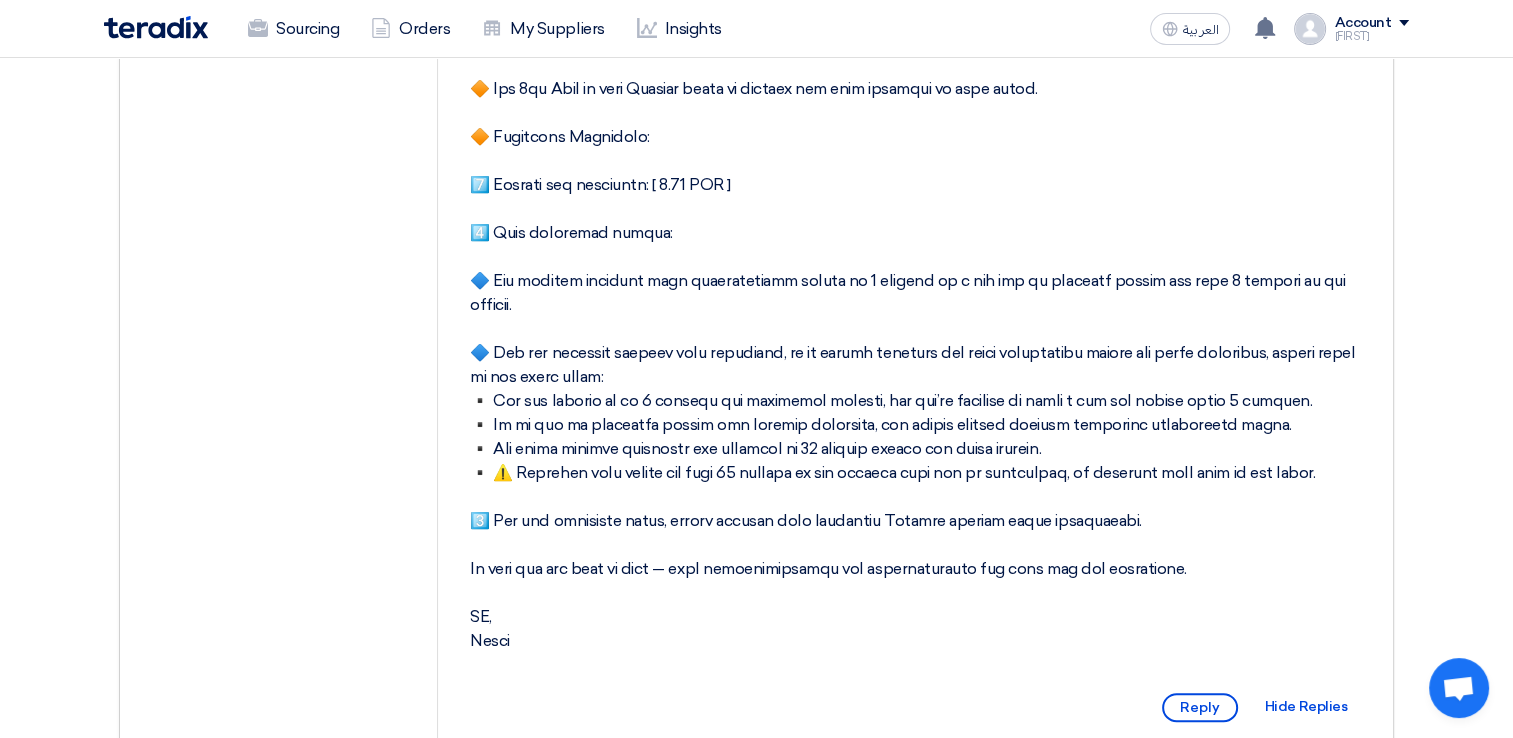 scroll, scrollTop: 100, scrollLeft: 0, axis: vertical 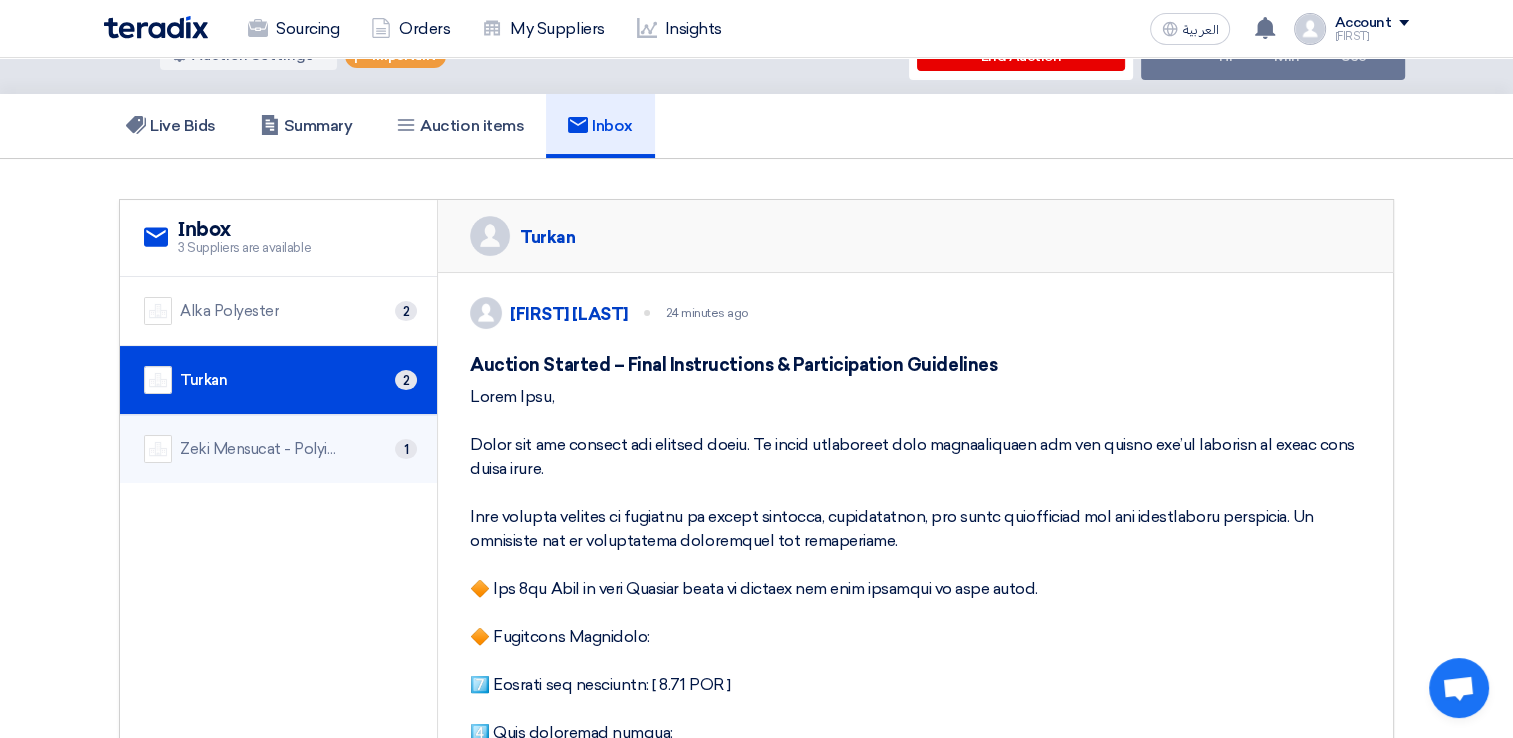 click on "Zeki Mensucat - Polyinnova
1" at bounding box center [278, 449] 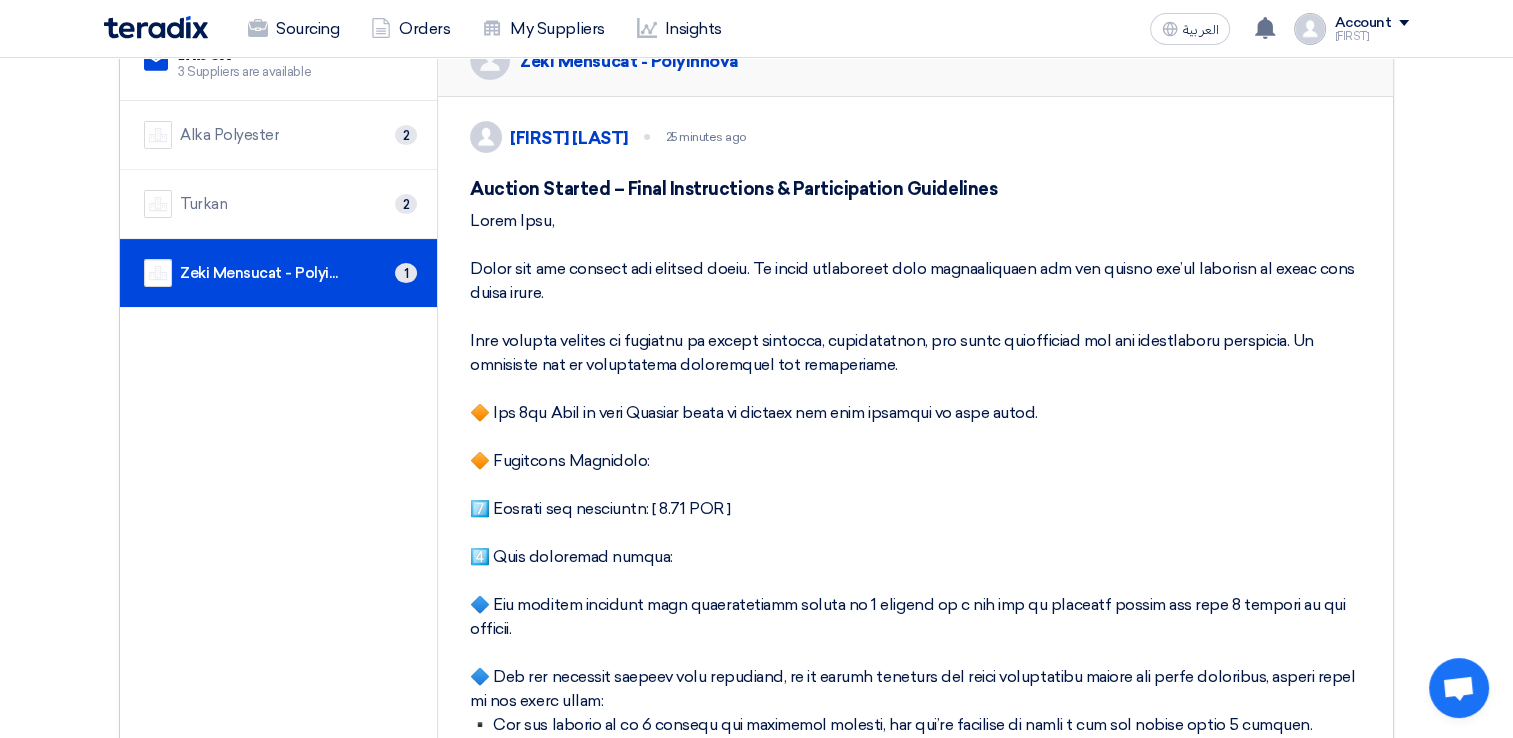 scroll, scrollTop: 100, scrollLeft: 0, axis: vertical 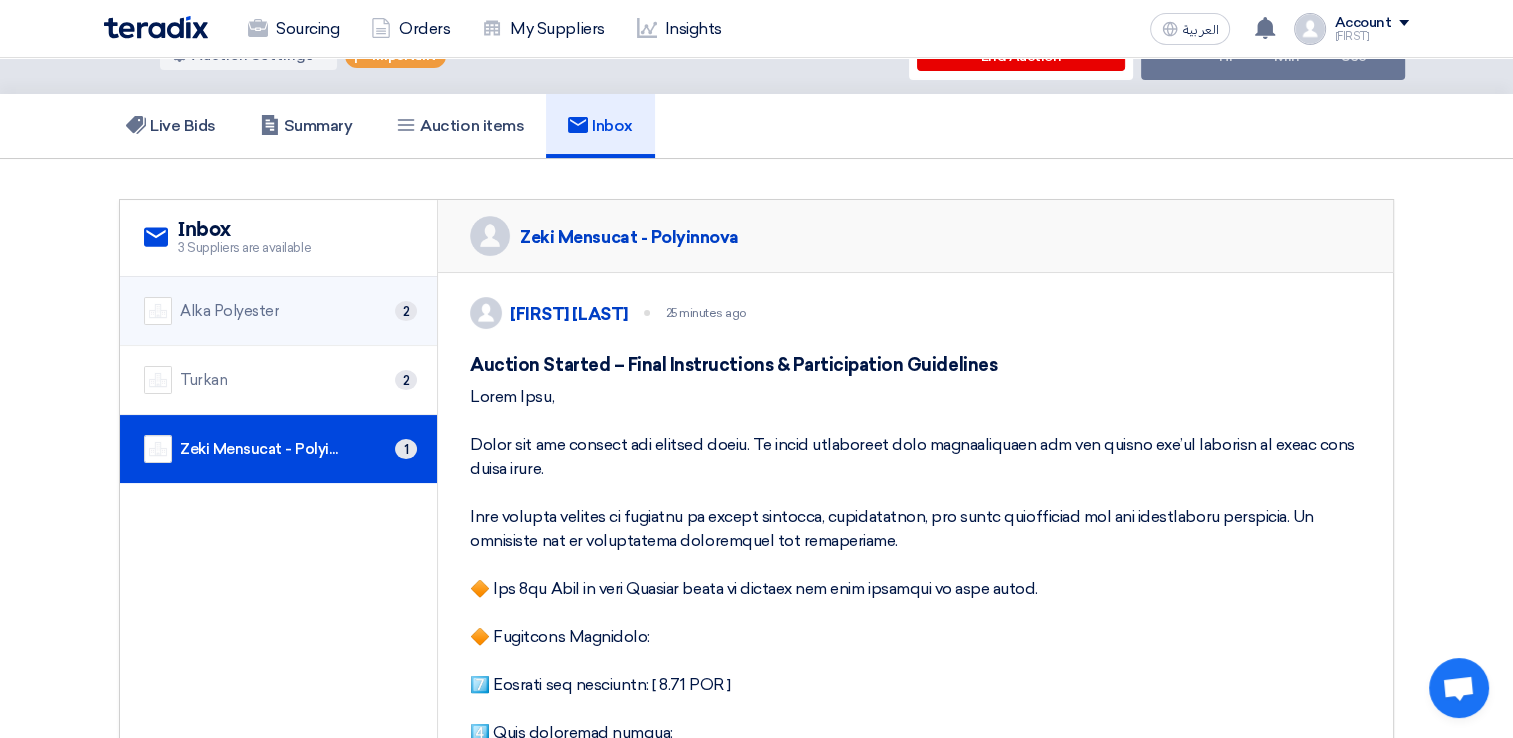click on "Alka Polyester" at bounding box center [229, 311] 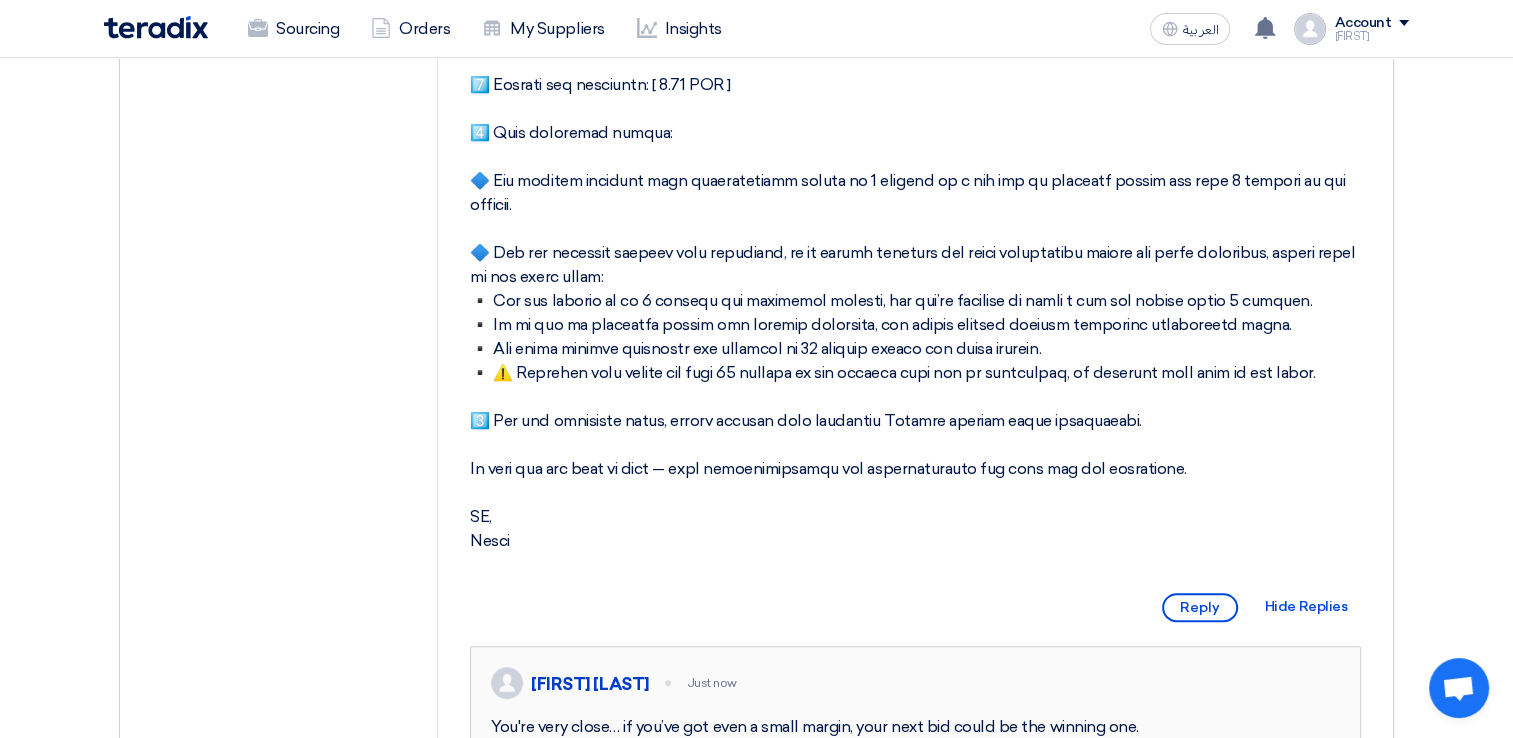 scroll, scrollTop: 0, scrollLeft: 0, axis: both 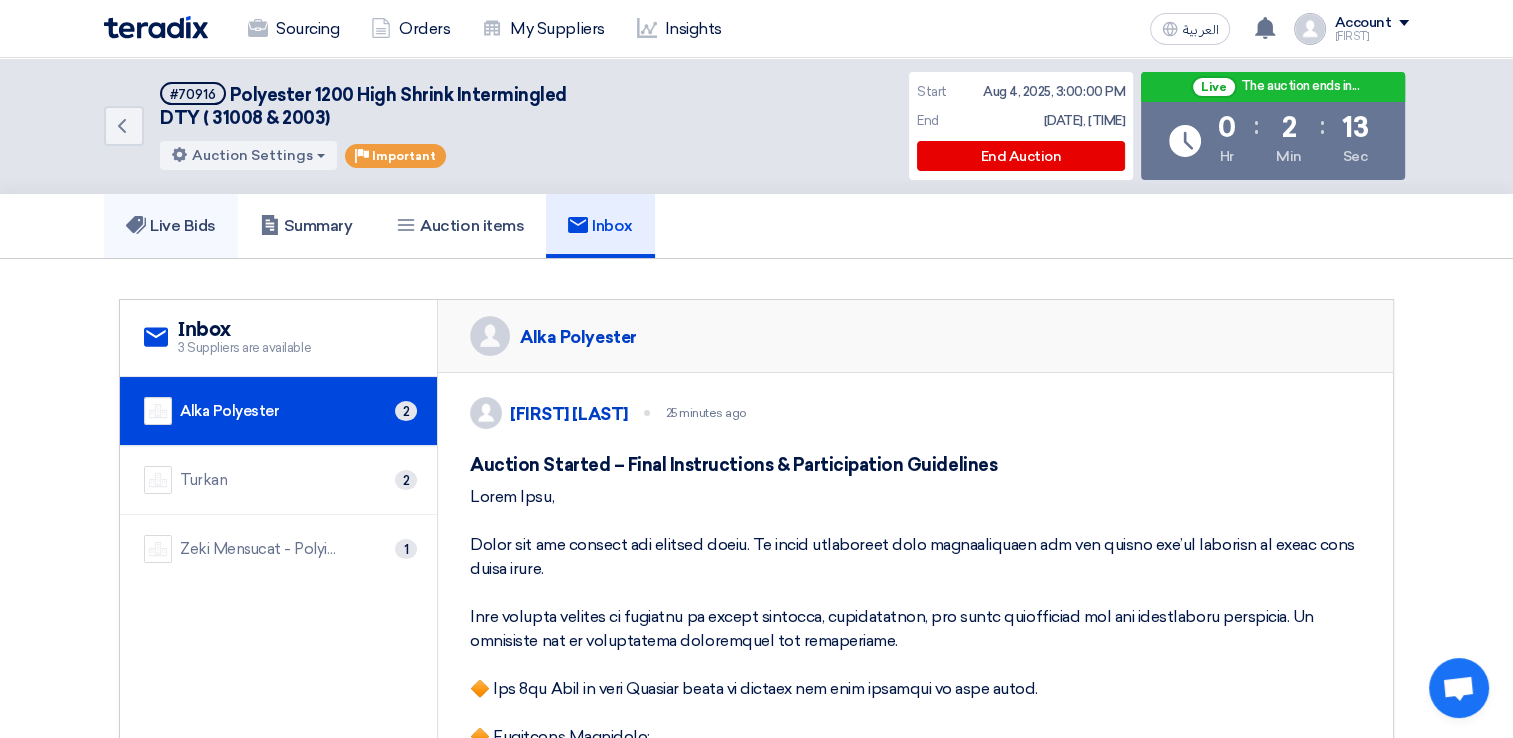 click on "Live Bids" 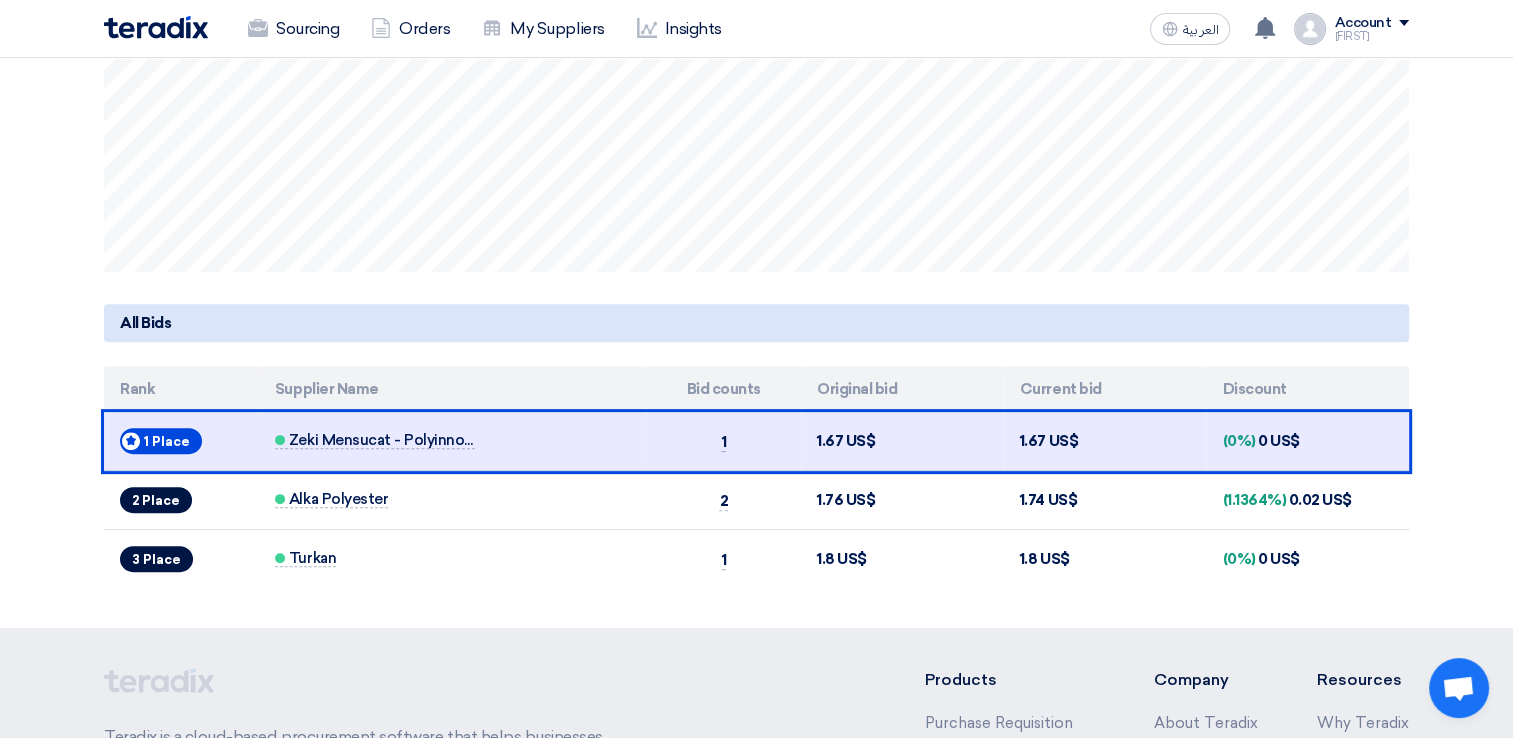 scroll, scrollTop: 800, scrollLeft: 0, axis: vertical 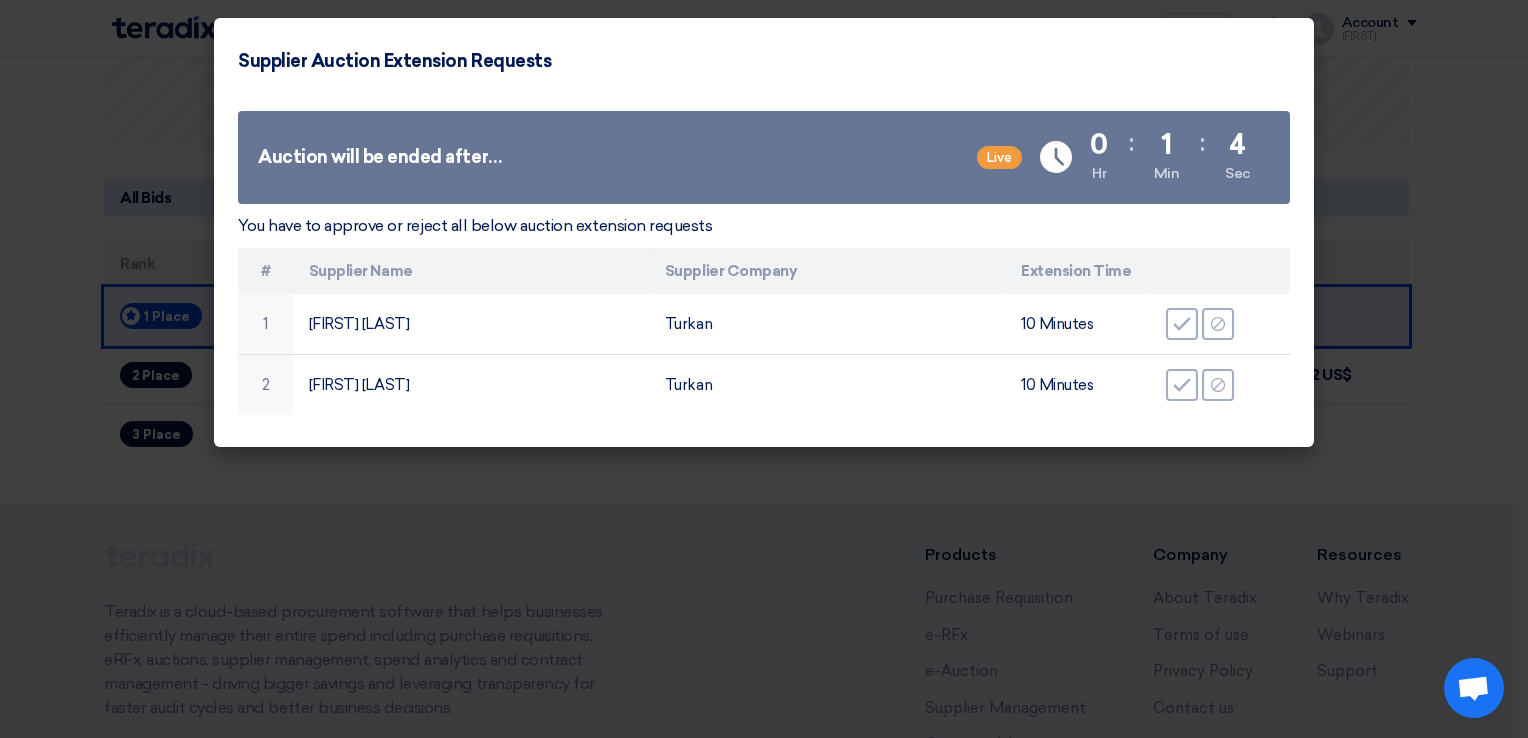 click on "Supplier Auction Extension Requests
Auction will be ended after…
Live
Time Remaining
0
Hr
:
1
Min
:
4
Sec
You have to approve or reject all below auction extension requests
#
Supplier Name
Supplier Company
Extension Time
1
[FIRST] [LAST]
Turkan
10 Minutes
2" 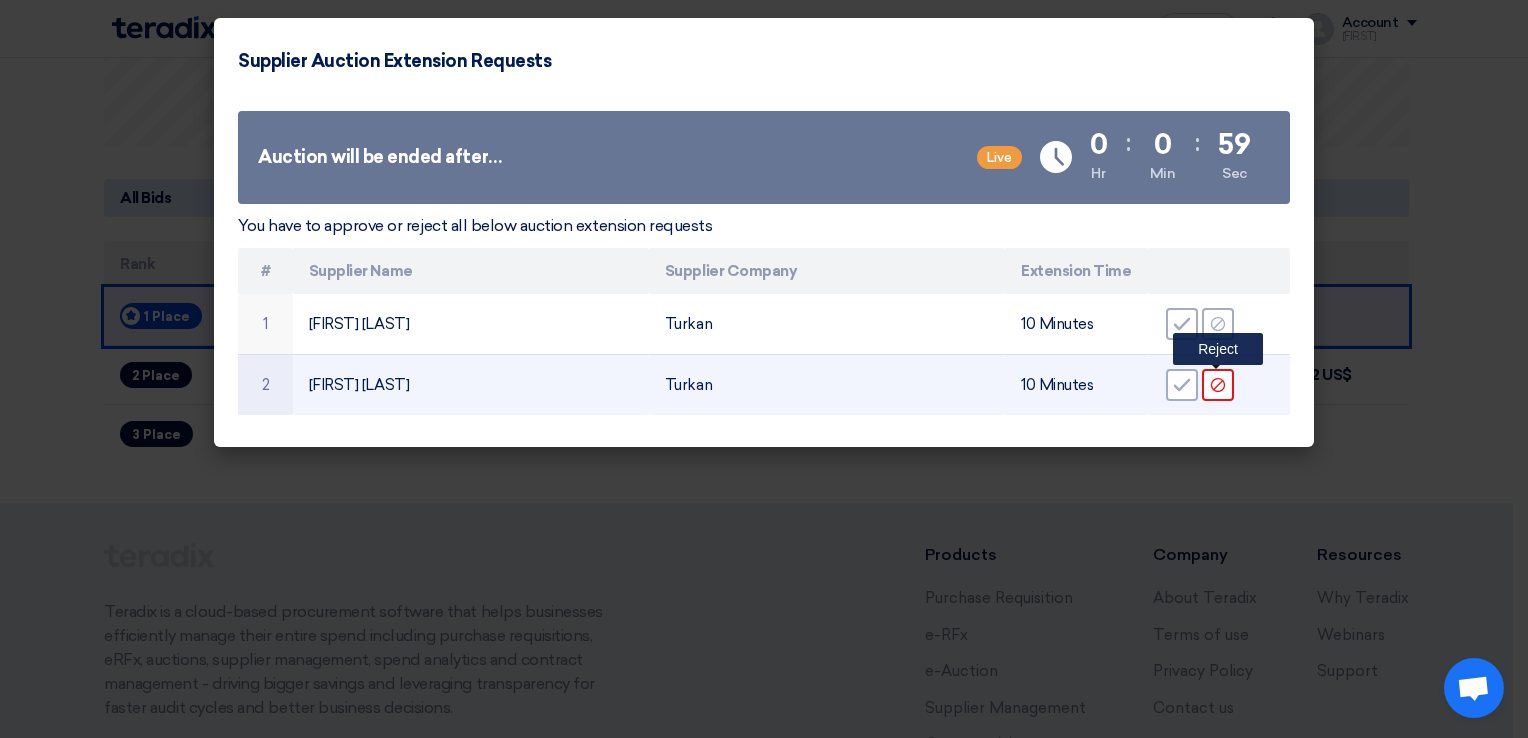 click on "Reject" 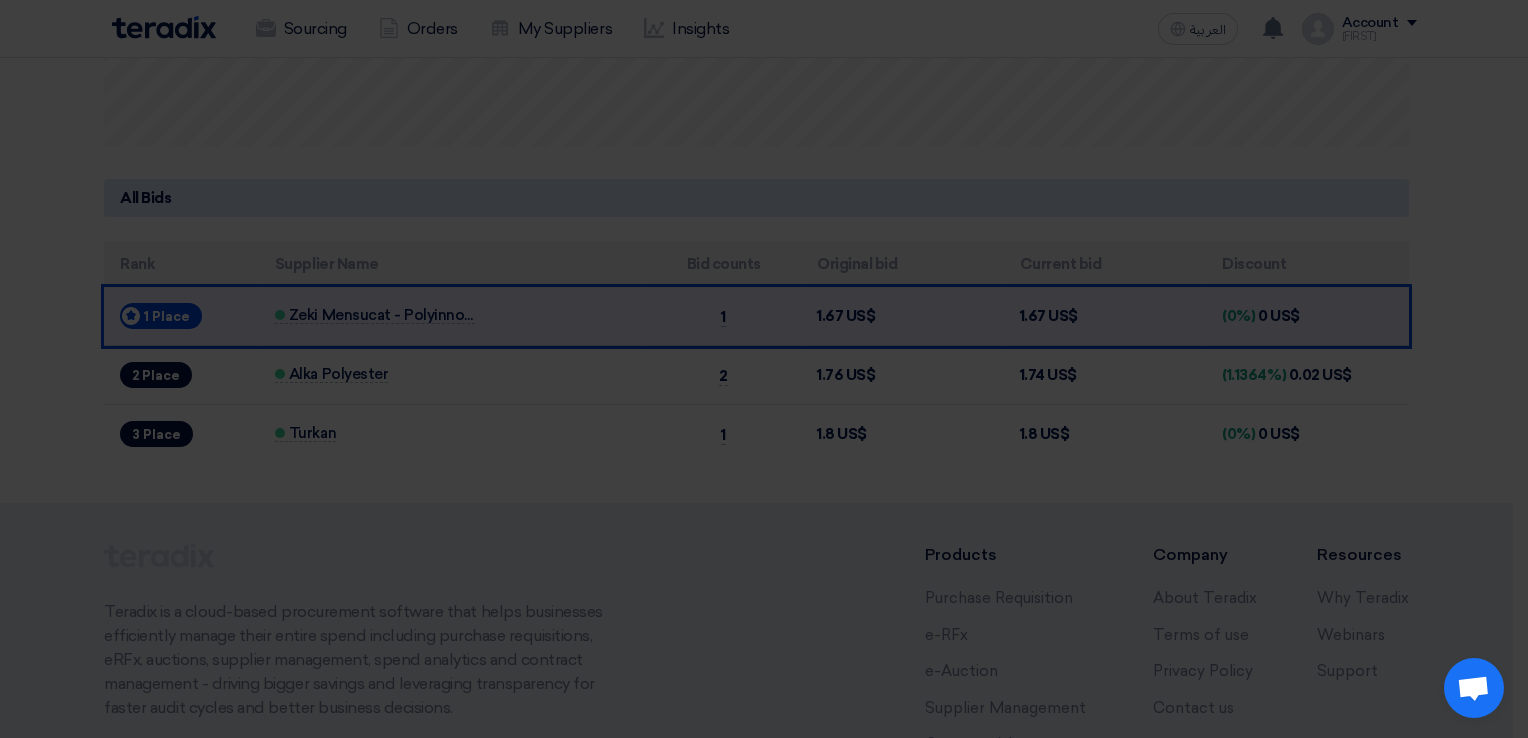 click on "Accept
Reject" 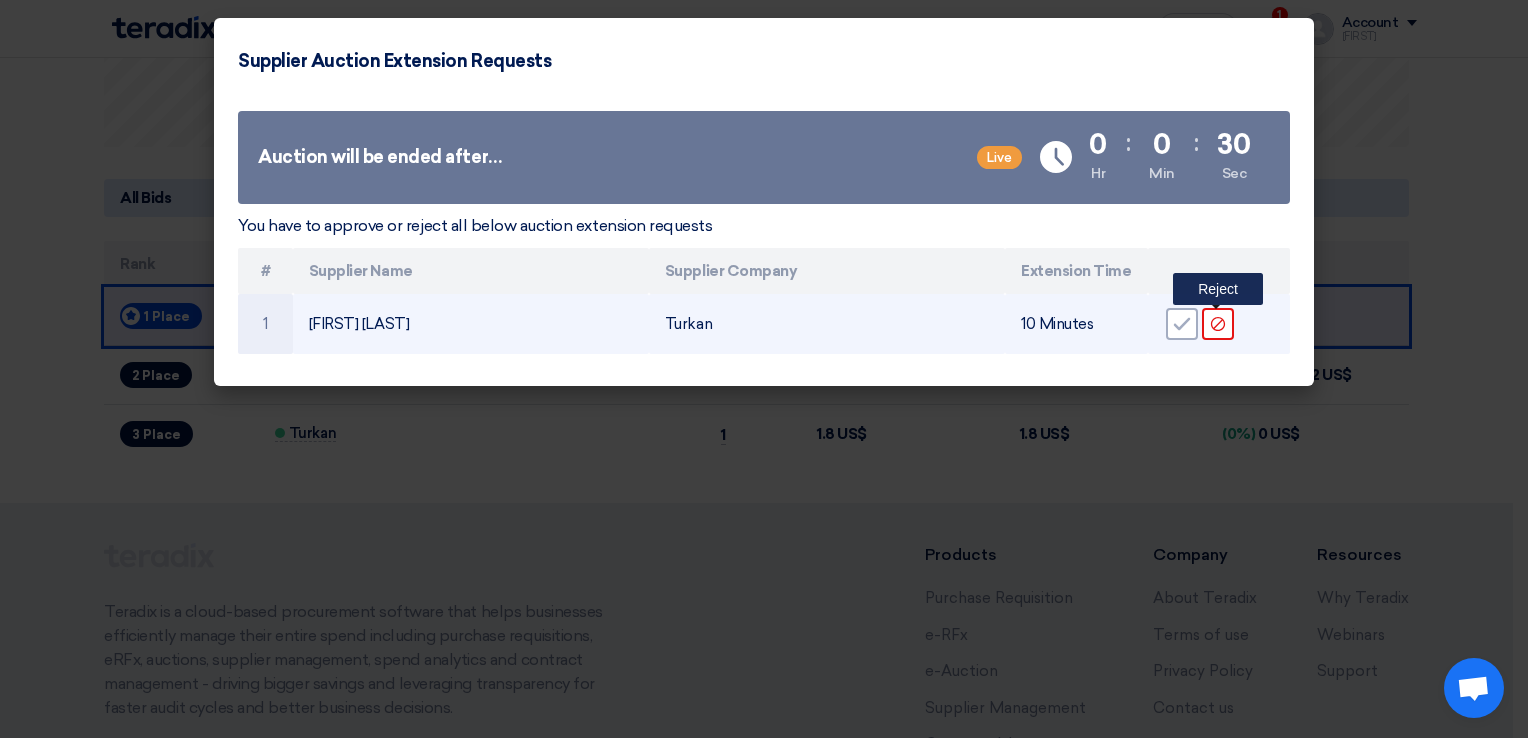 click 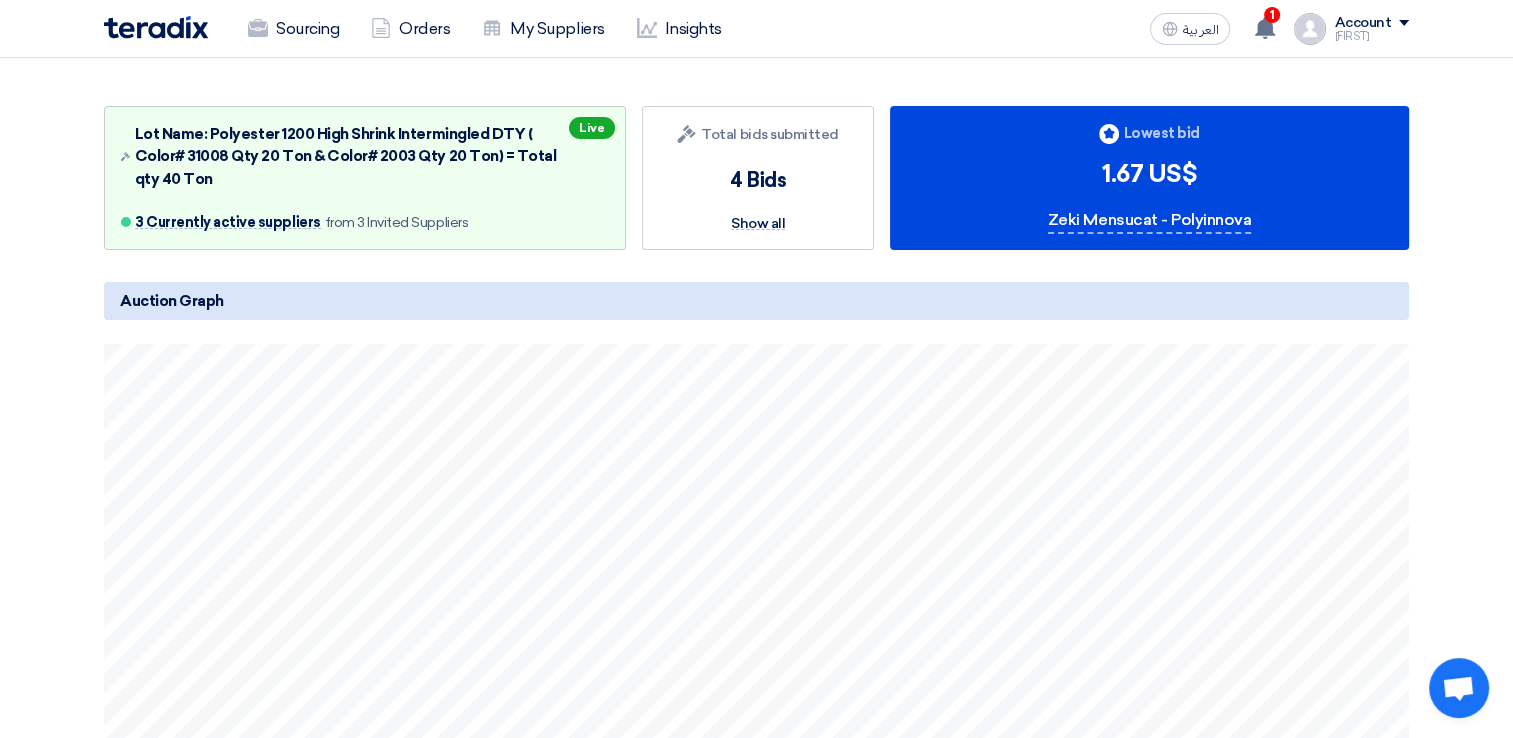scroll, scrollTop: 0, scrollLeft: 0, axis: both 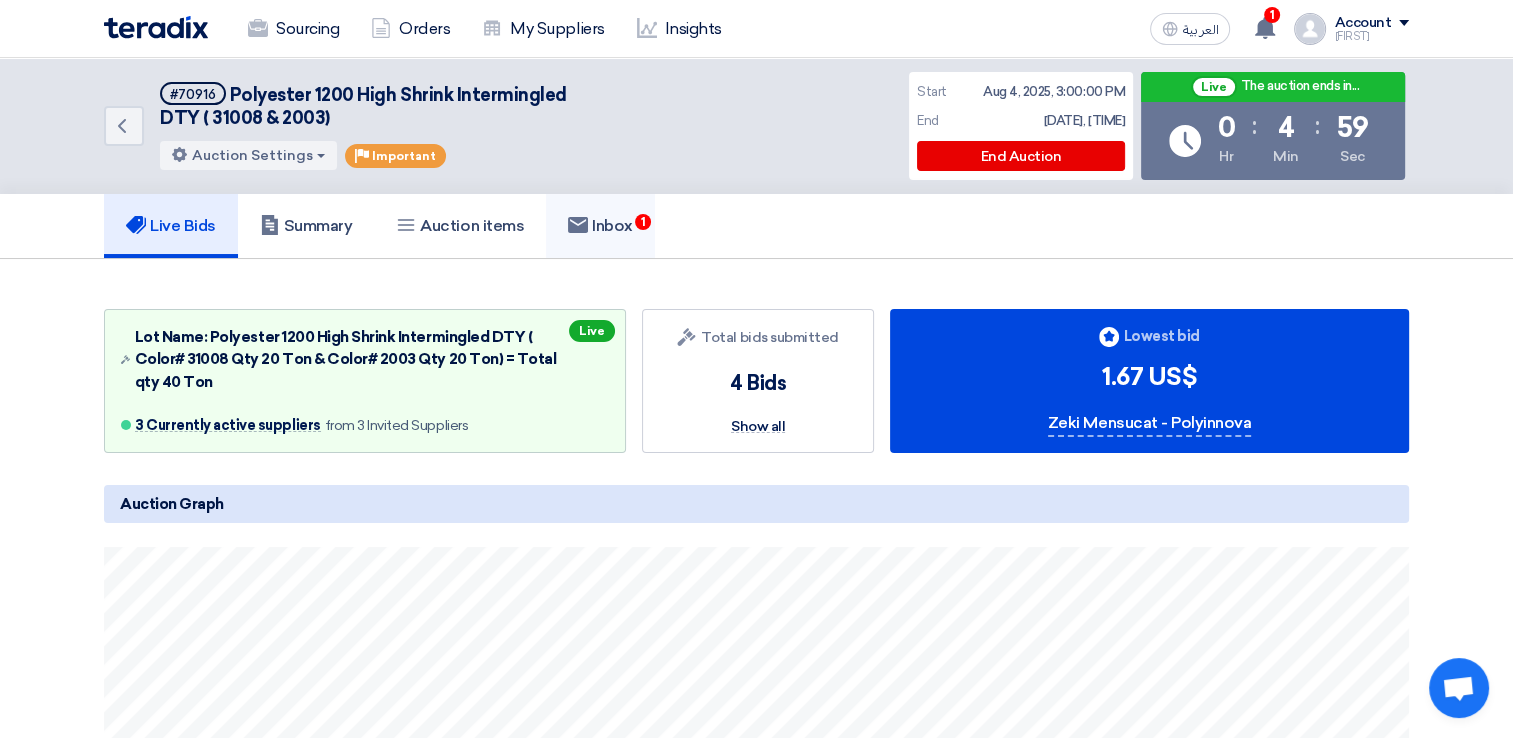 click on "Inbox
1" 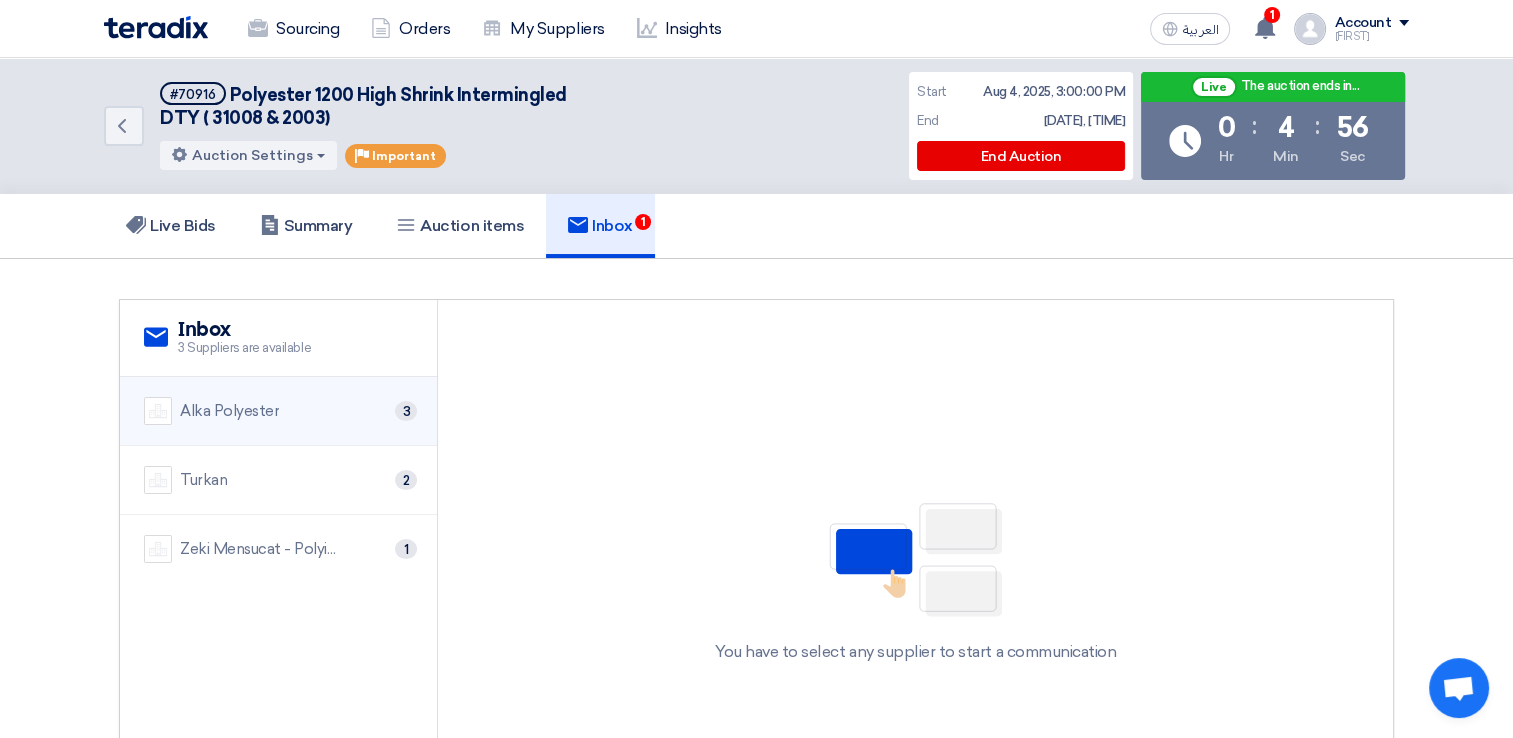 click on "Alka Polyester
3" at bounding box center (278, 411) 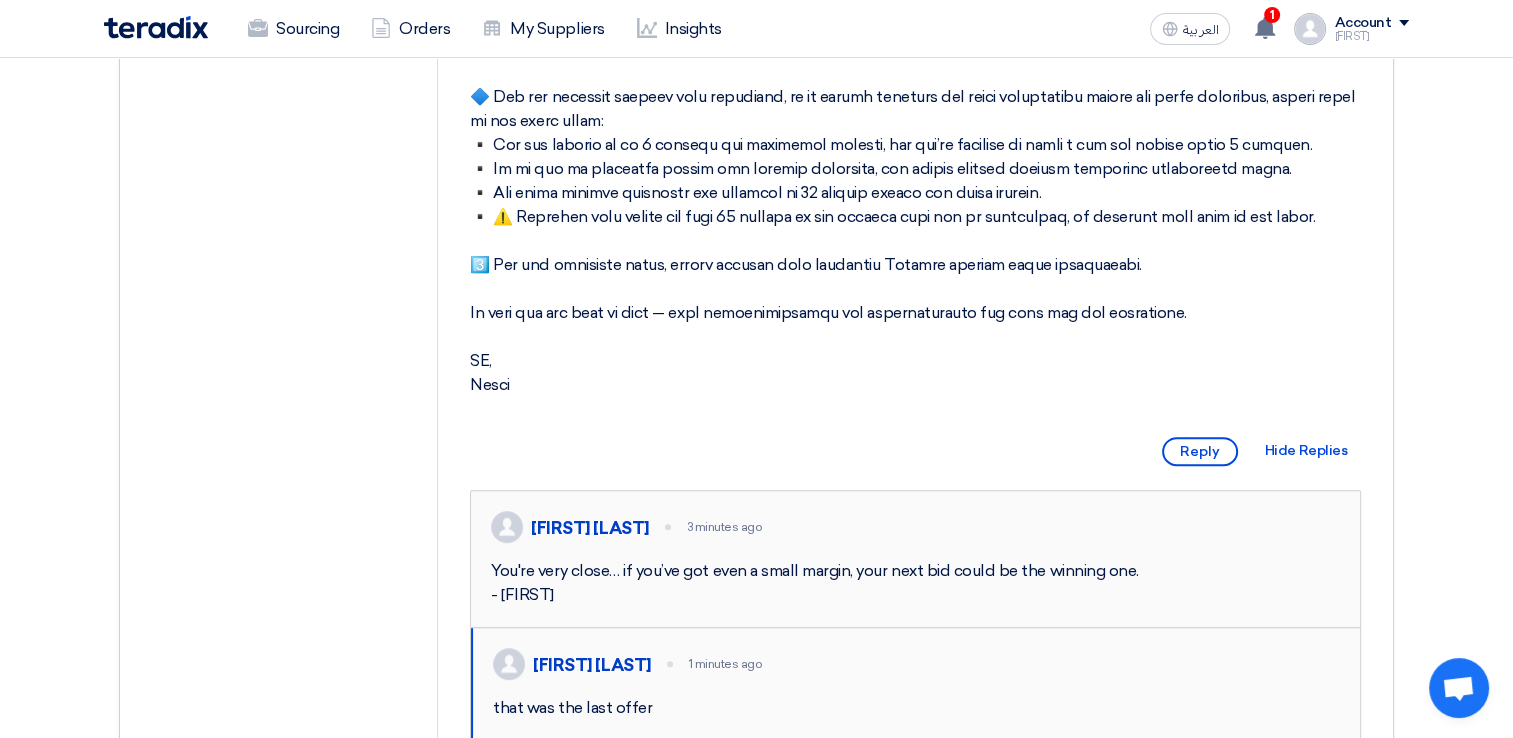 scroll, scrollTop: 1100, scrollLeft: 0, axis: vertical 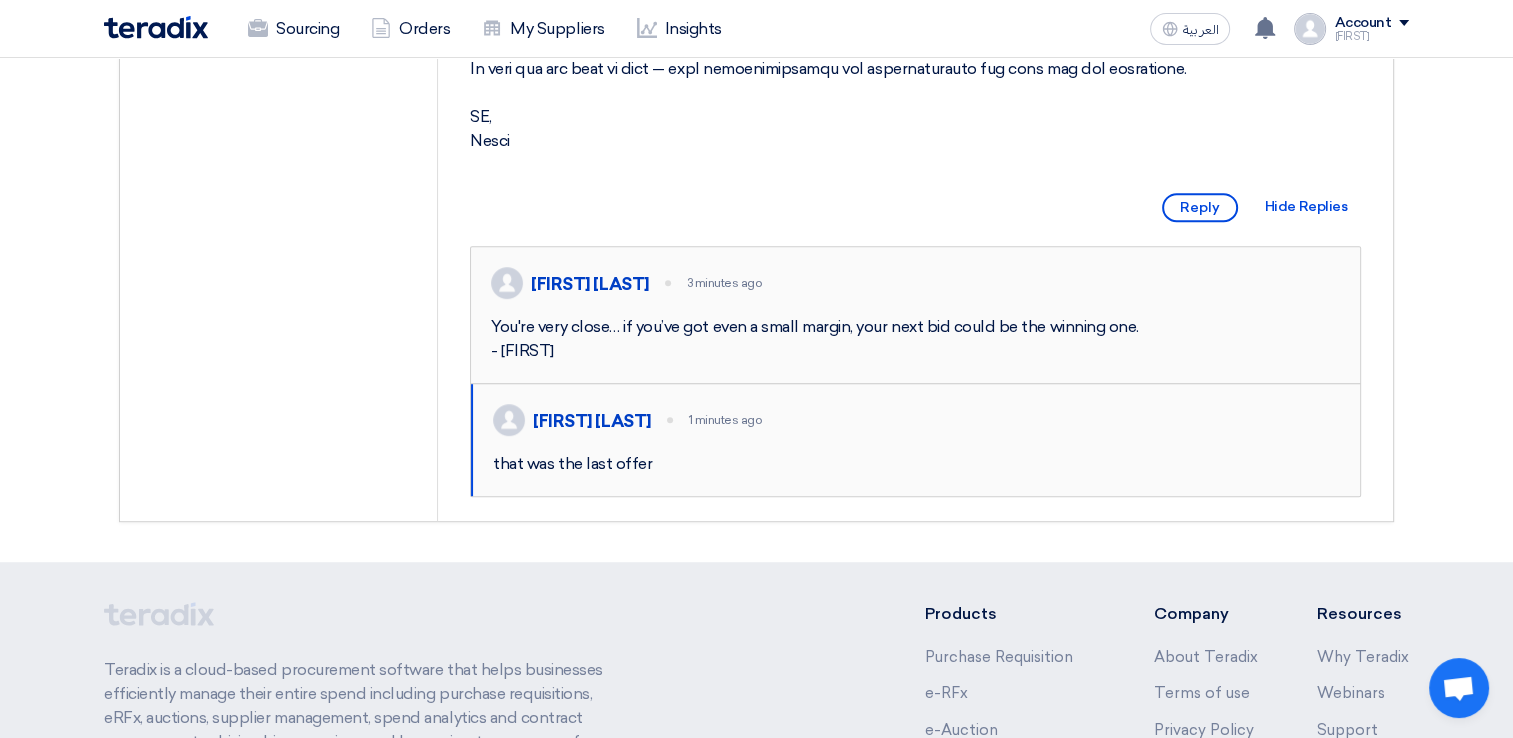 click on "that was the last offer" at bounding box center (916, 464) 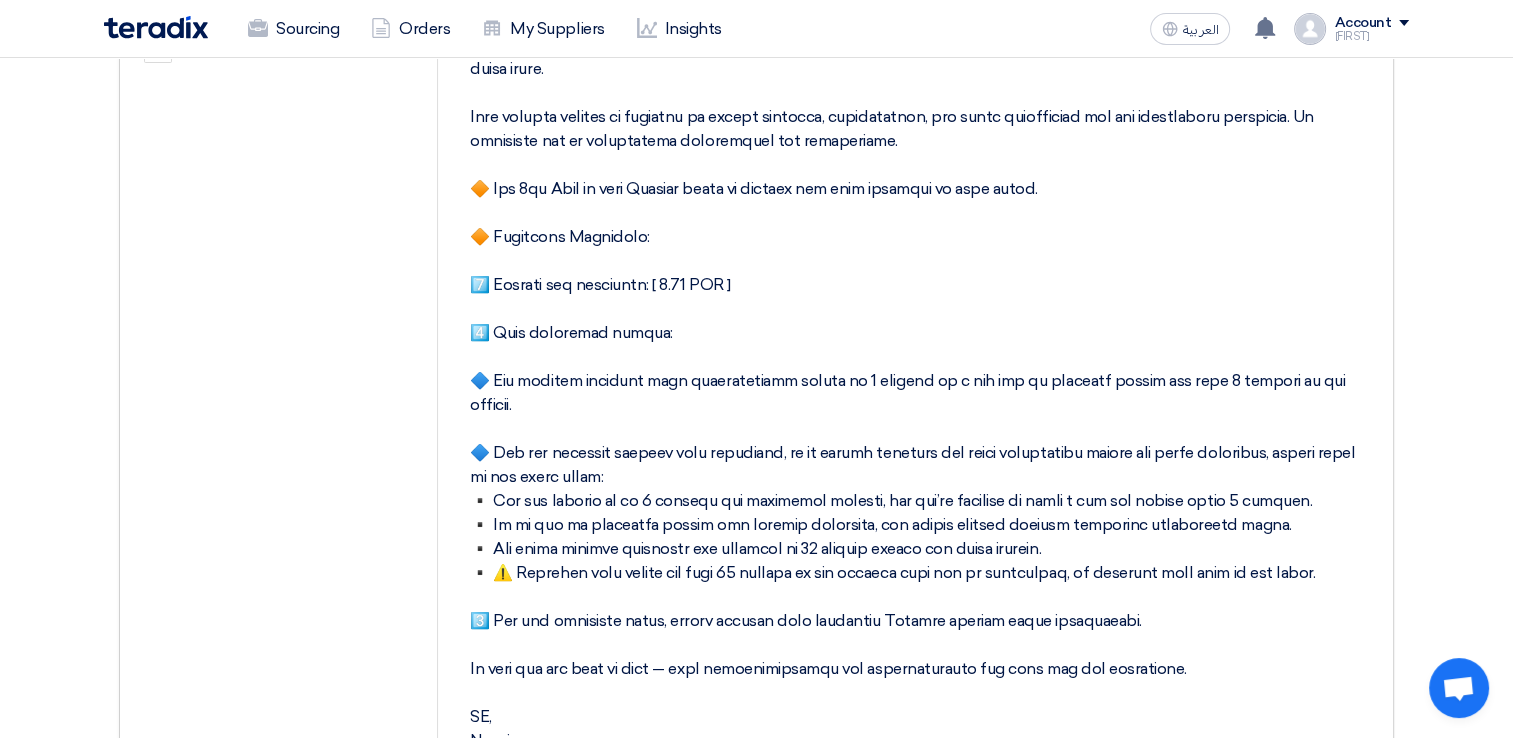 scroll, scrollTop: 0, scrollLeft: 0, axis: both 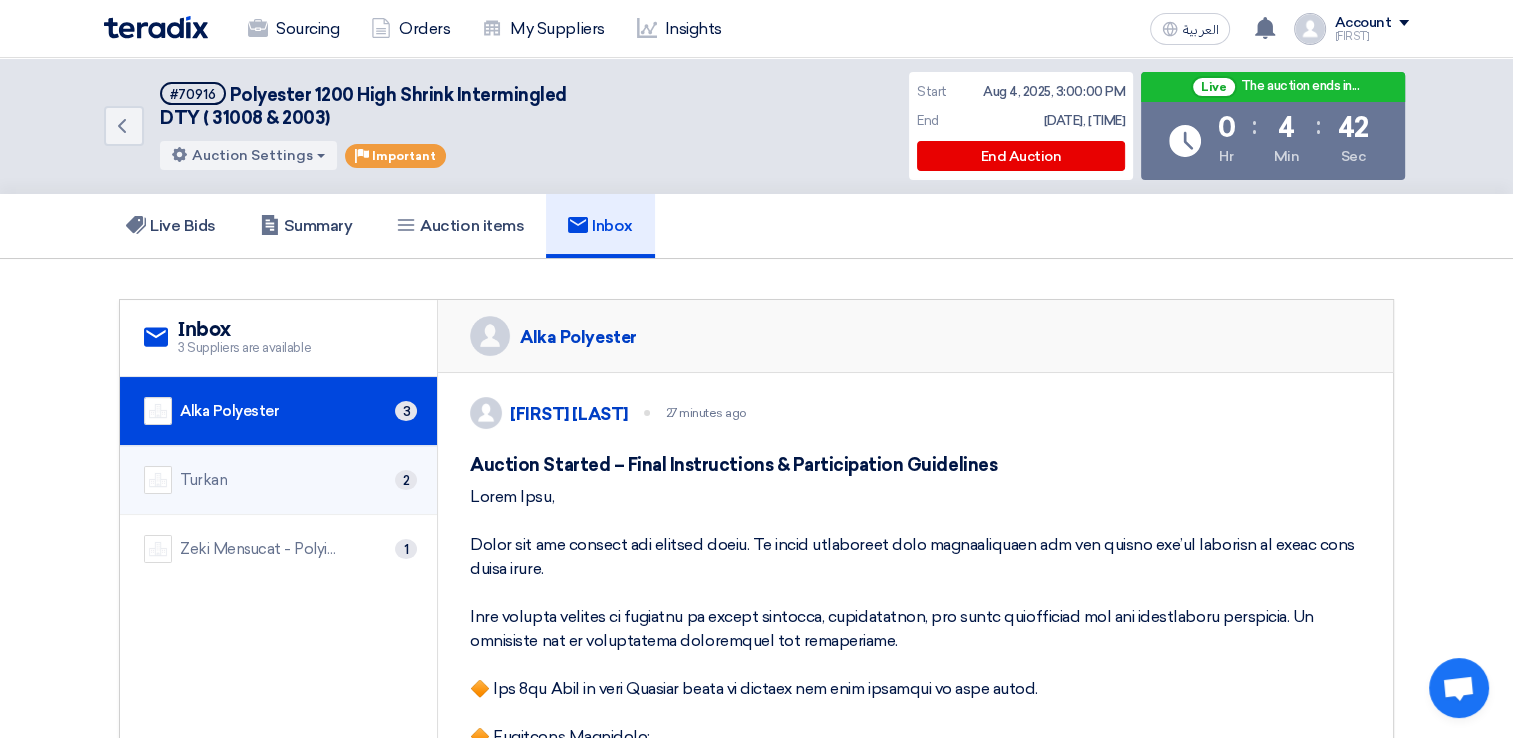 click on "Turkan
2" at bounding box center [278, 480] 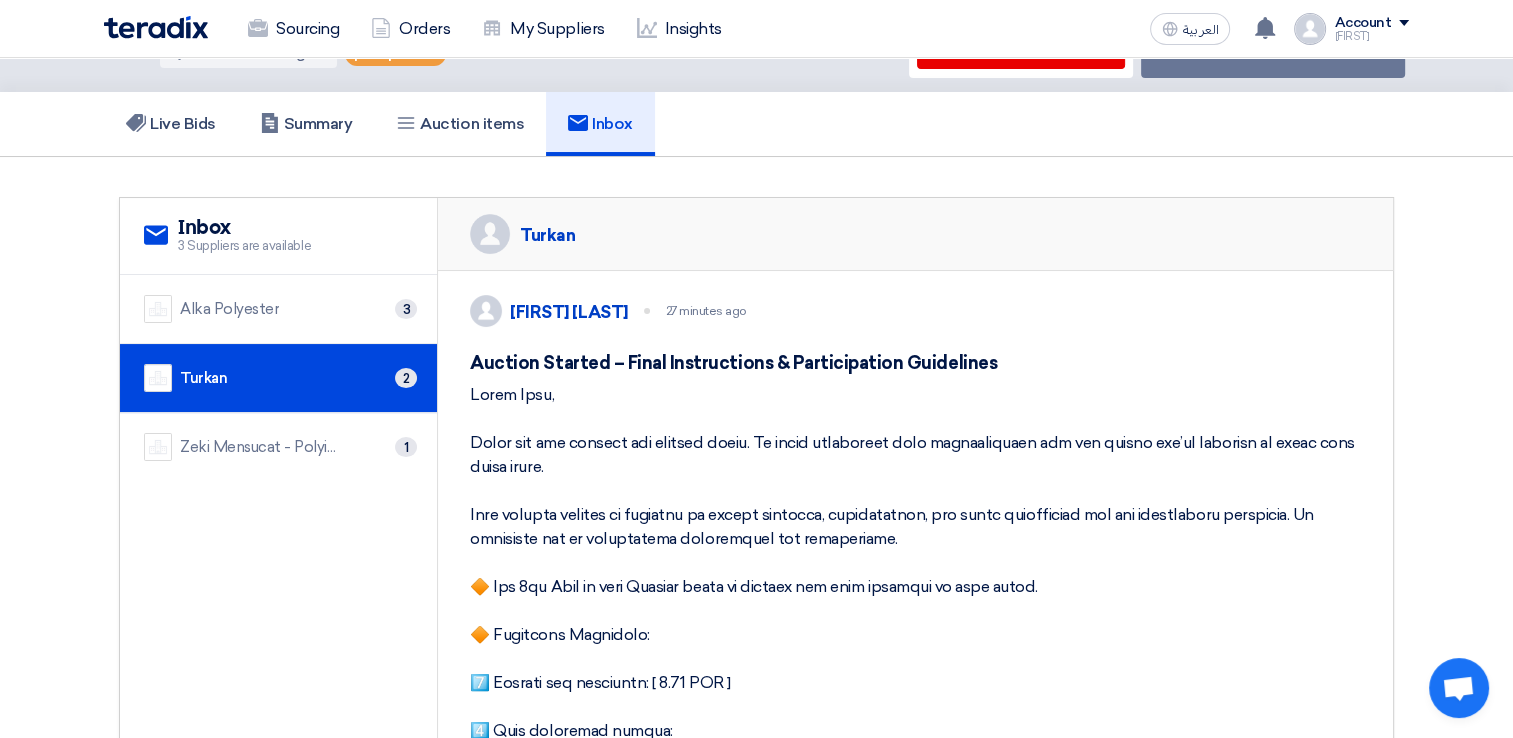 scroll, scrollTop: 0, scrollLeft: 0, axis: both 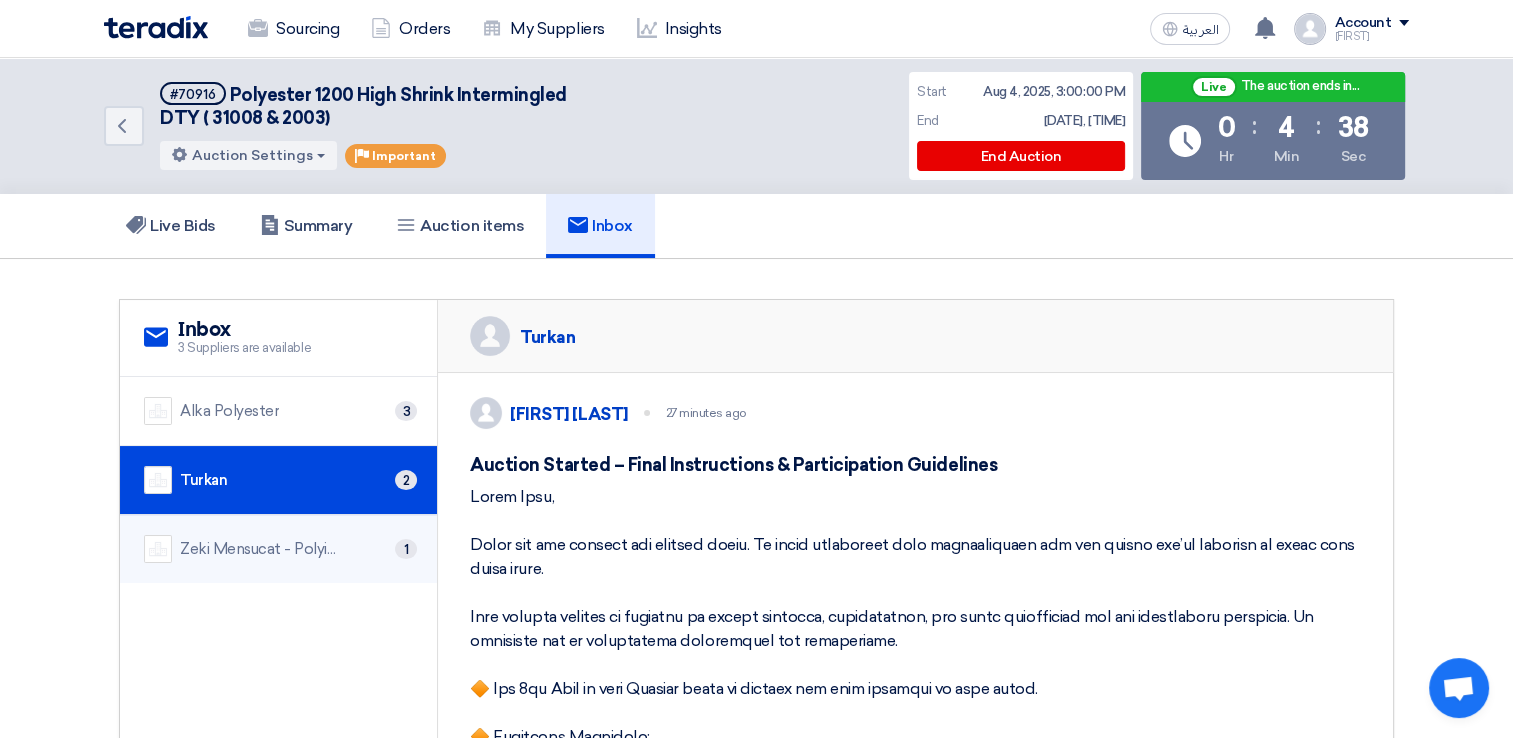 click on "Zeki Mensucat - Polyinnova
1" at bounding box center [278, 549] 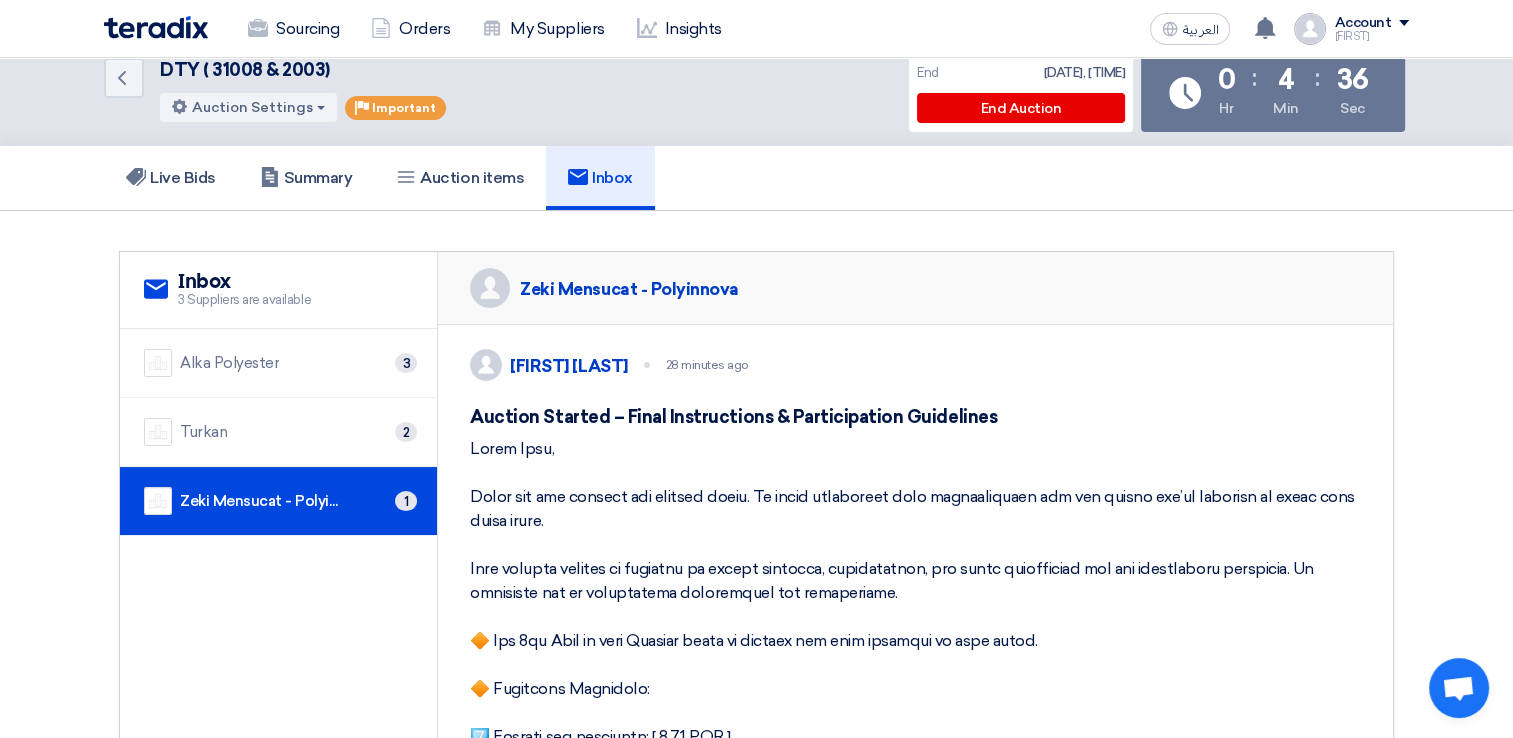scroll, scrollTop: 0, scrollLeft: 0, axis: both 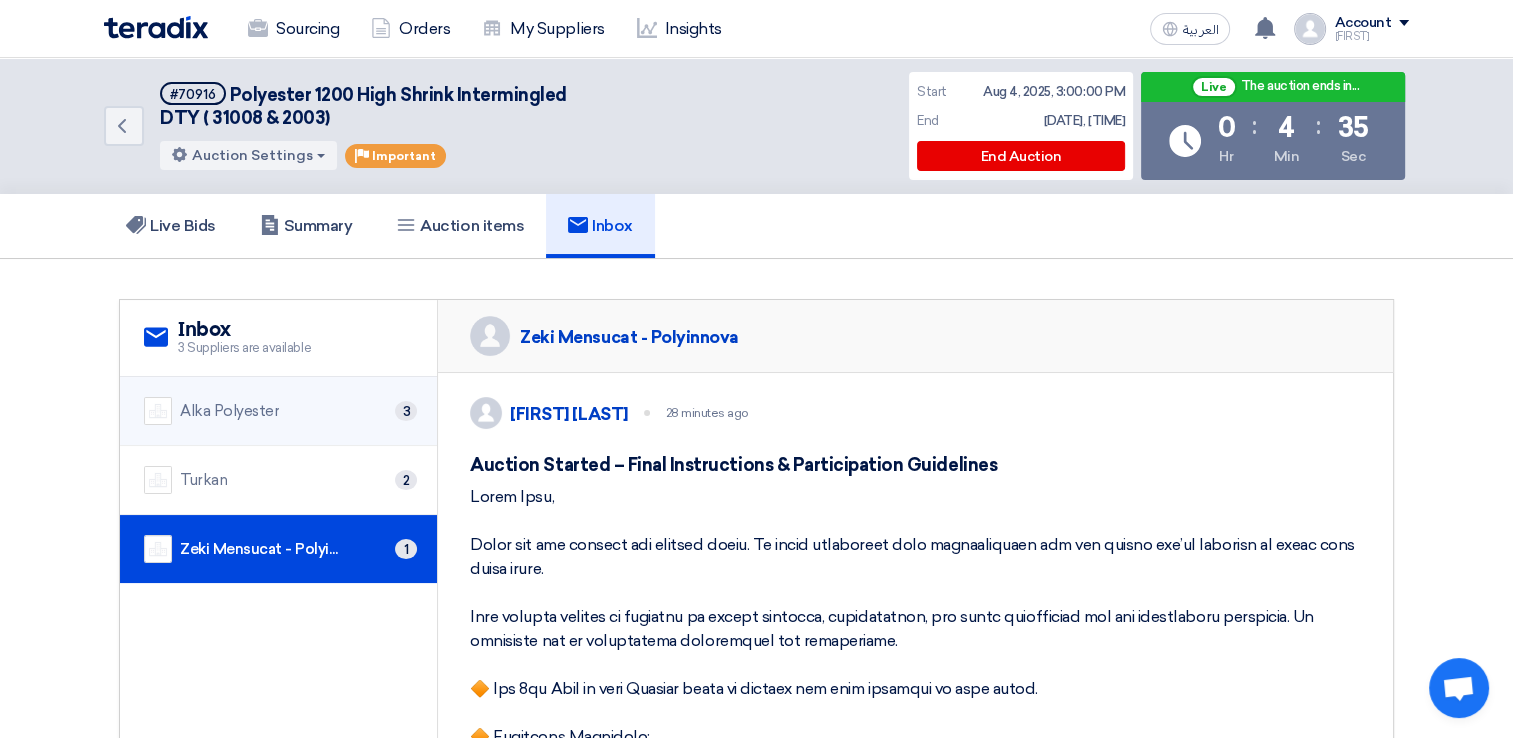 click on "Alka Polyester
3" at bounding box center [278, 411] 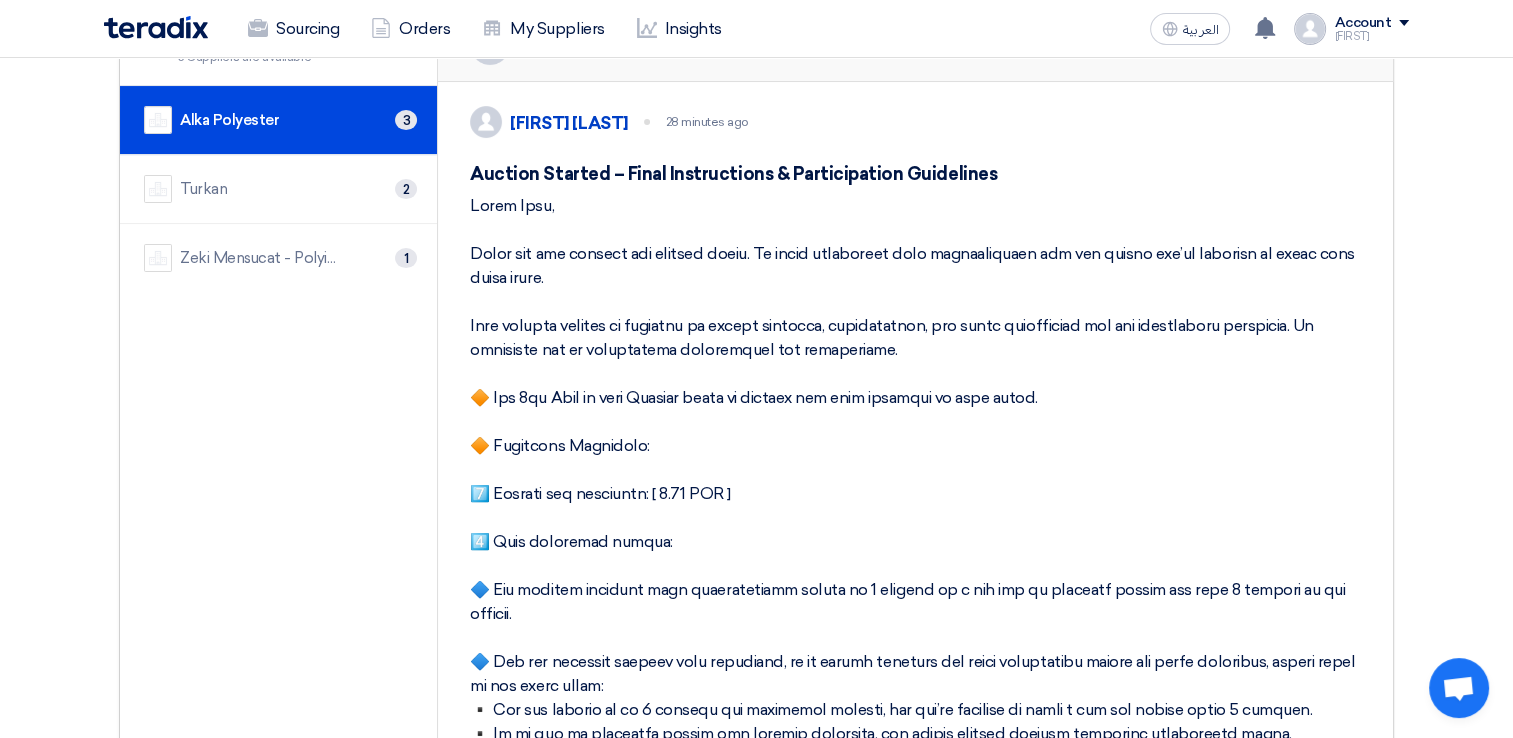 scroll, scrollTop: 0, scrollLeft: 0, axis: both 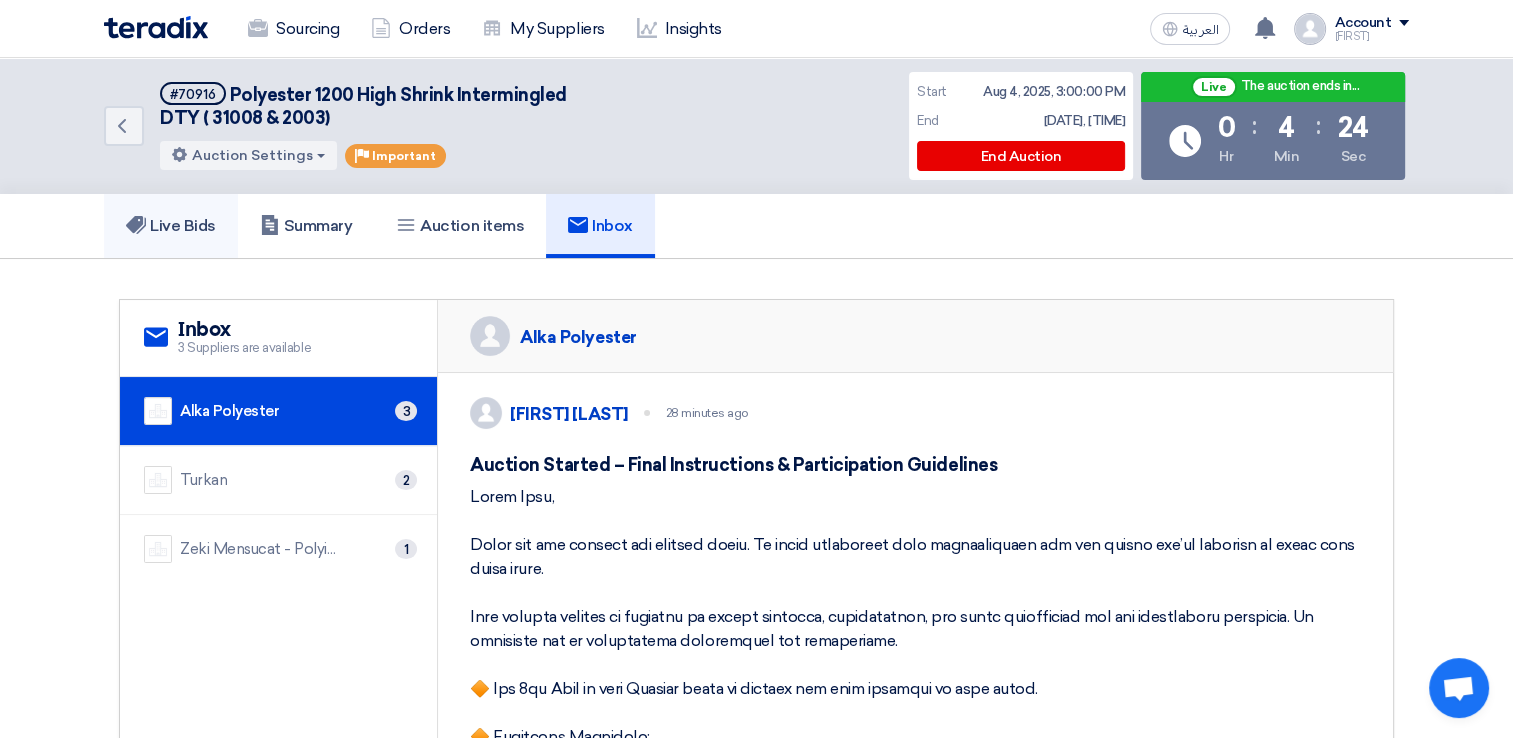 click on "Live Bids" 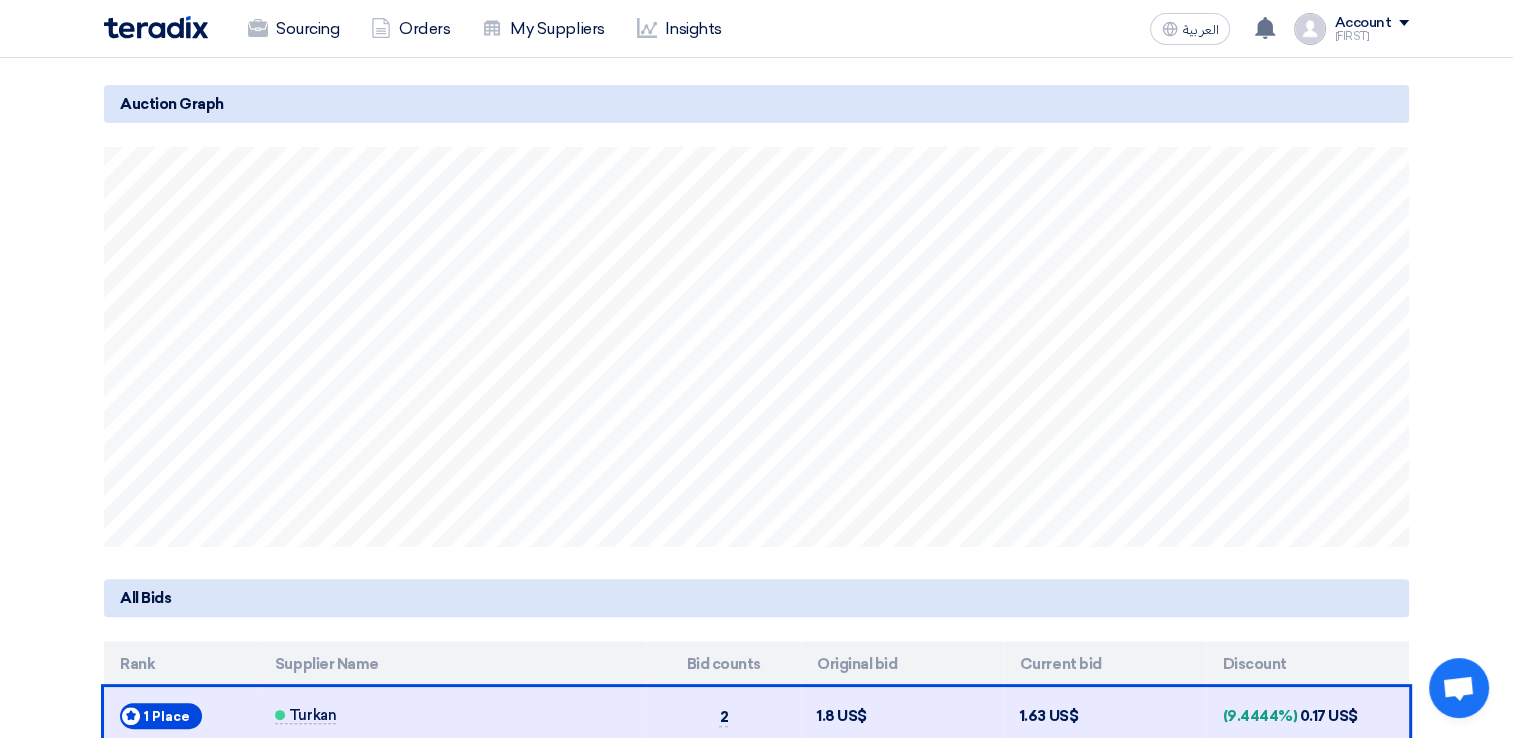 scroll, scrollTop: 800, scrollLeft: 0, axis: vertical 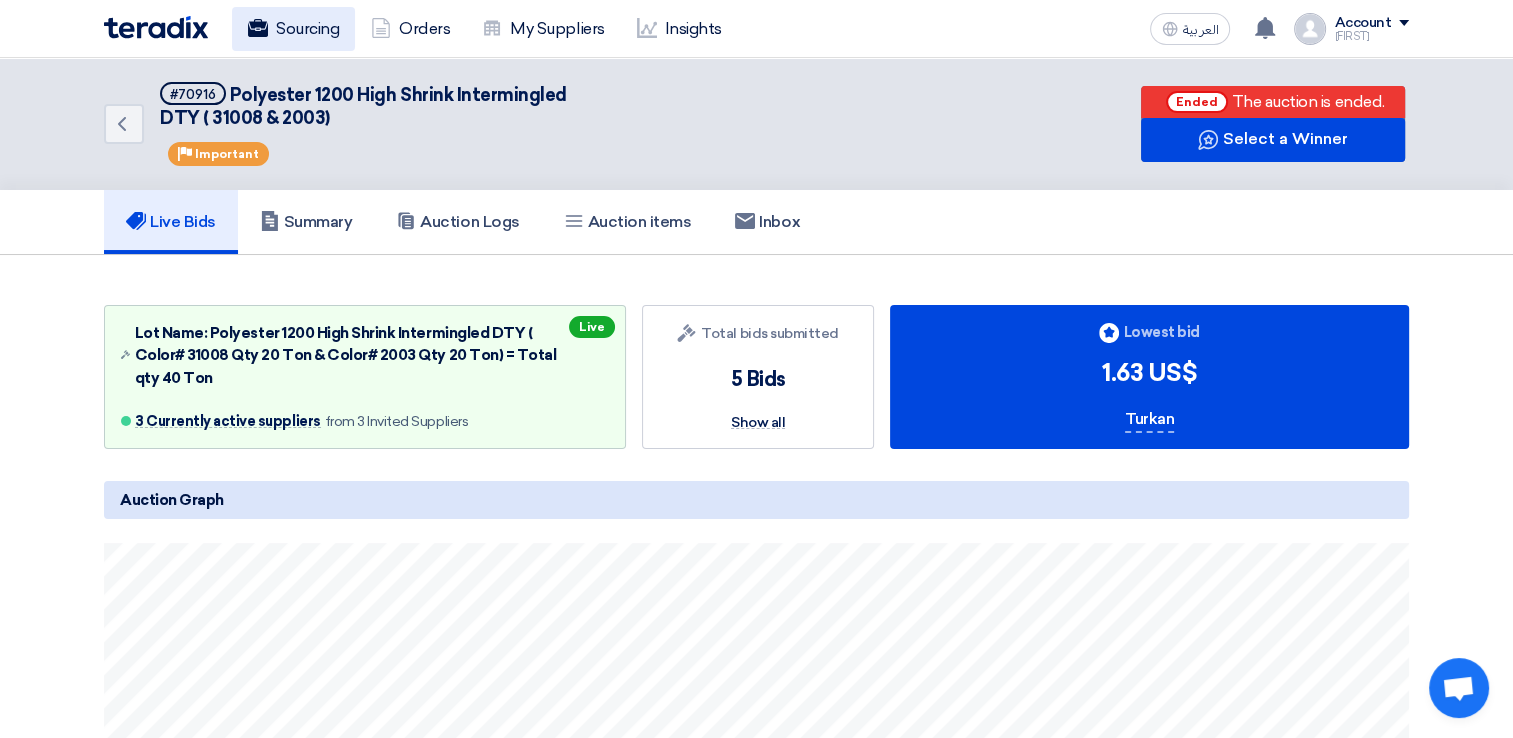 click on "Sourcing" 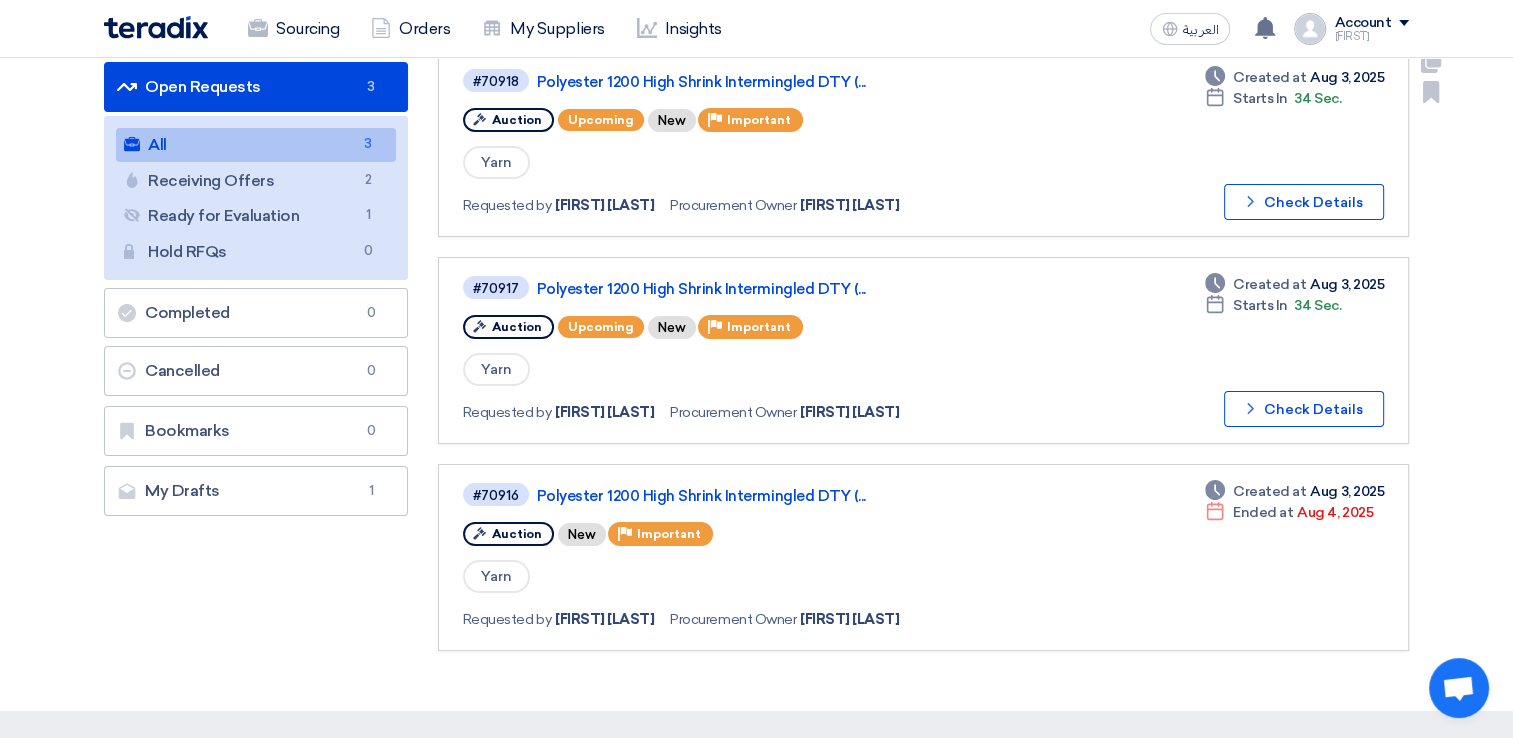scroll, scrollTop: 0, scrollLeft: 0, axis: both 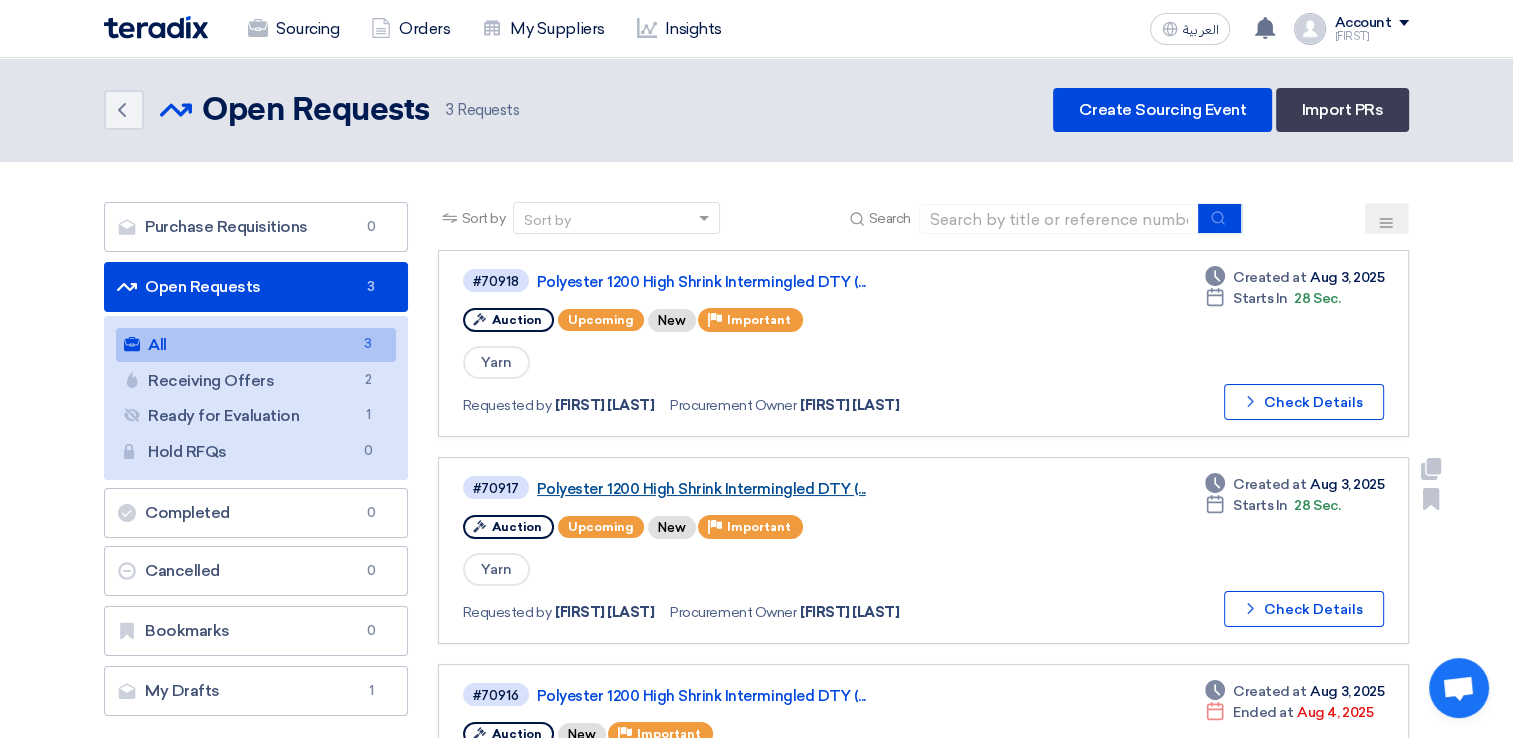 click on "Polyester 1200 High Shrink Intermingled DTY (..." 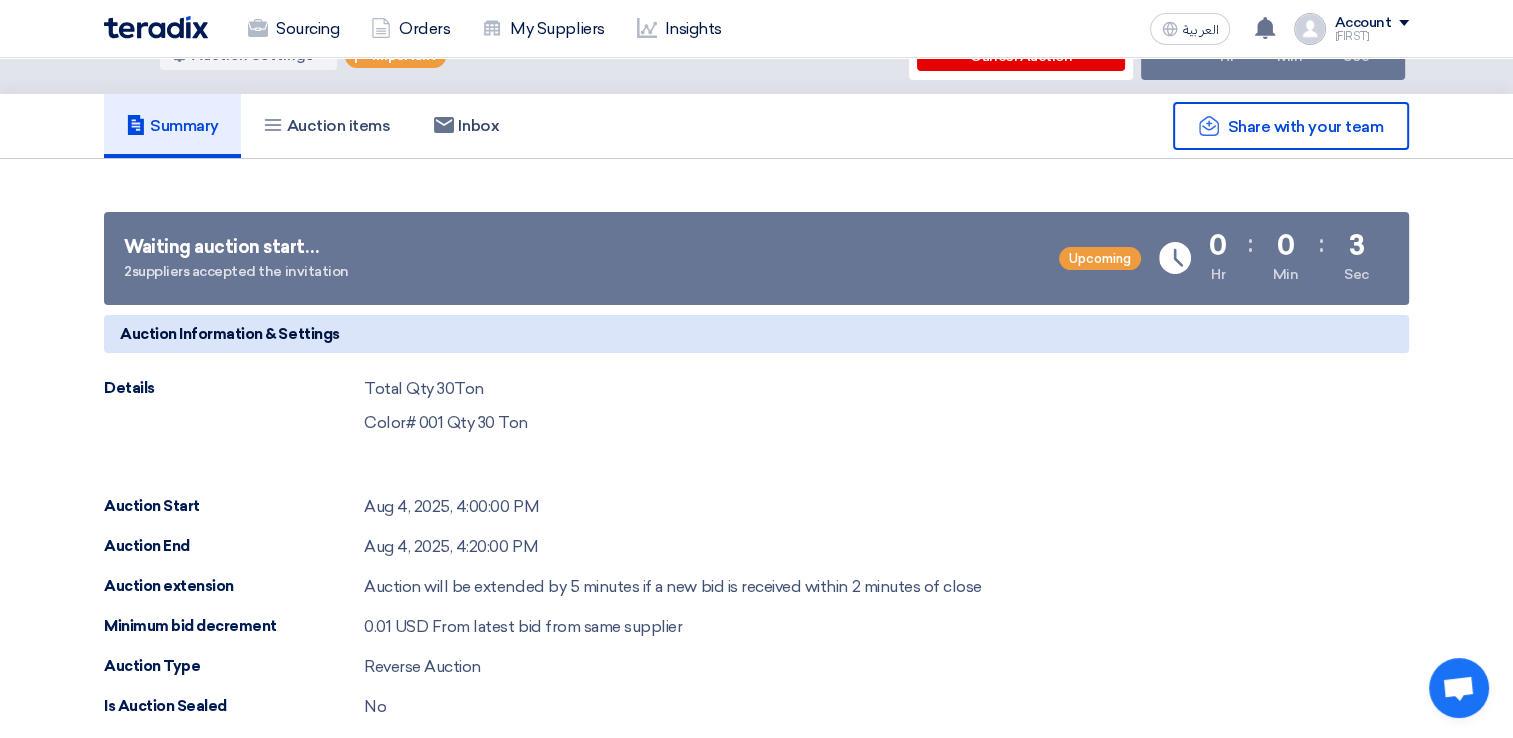 scroll, scrollTop: 0, scrollLeft: 0, axis: both 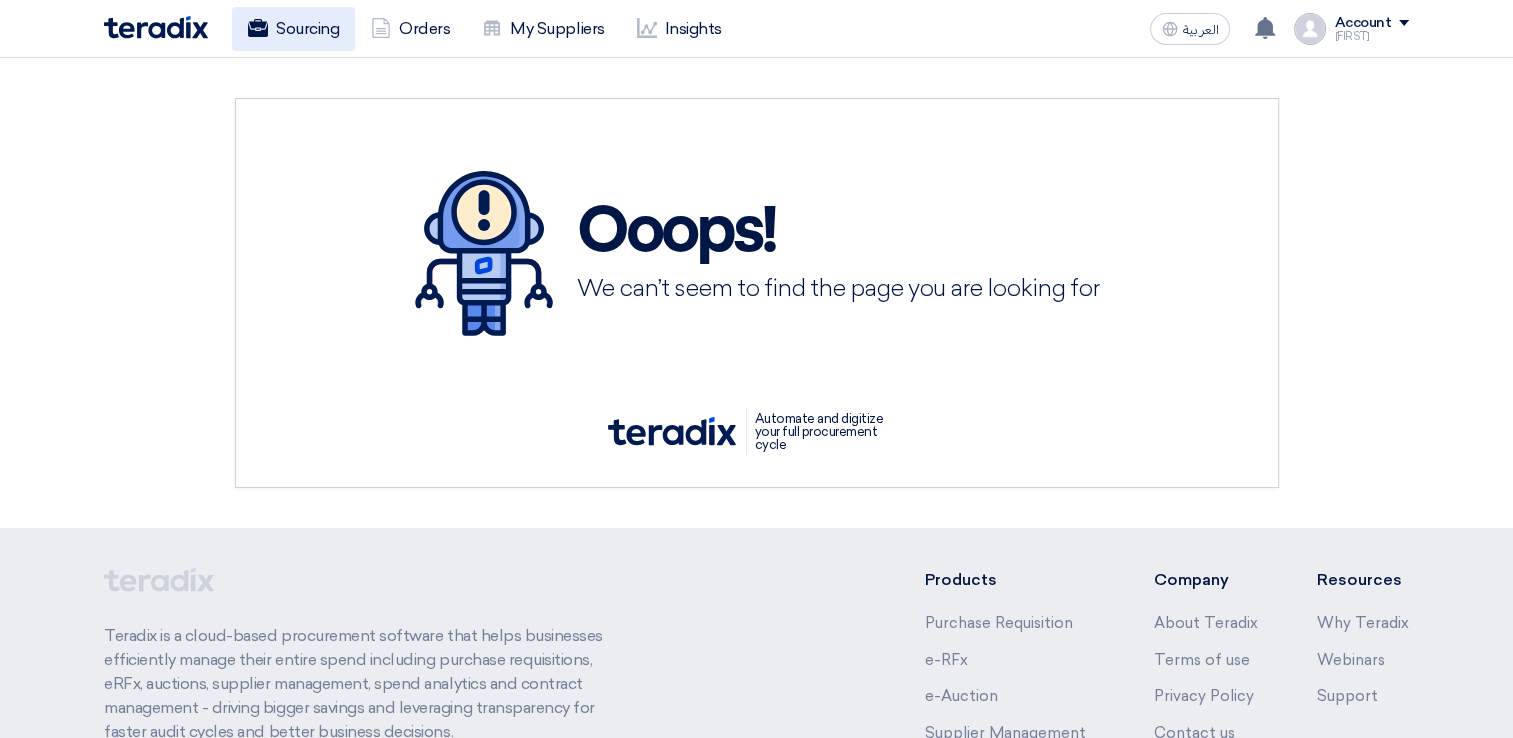 click 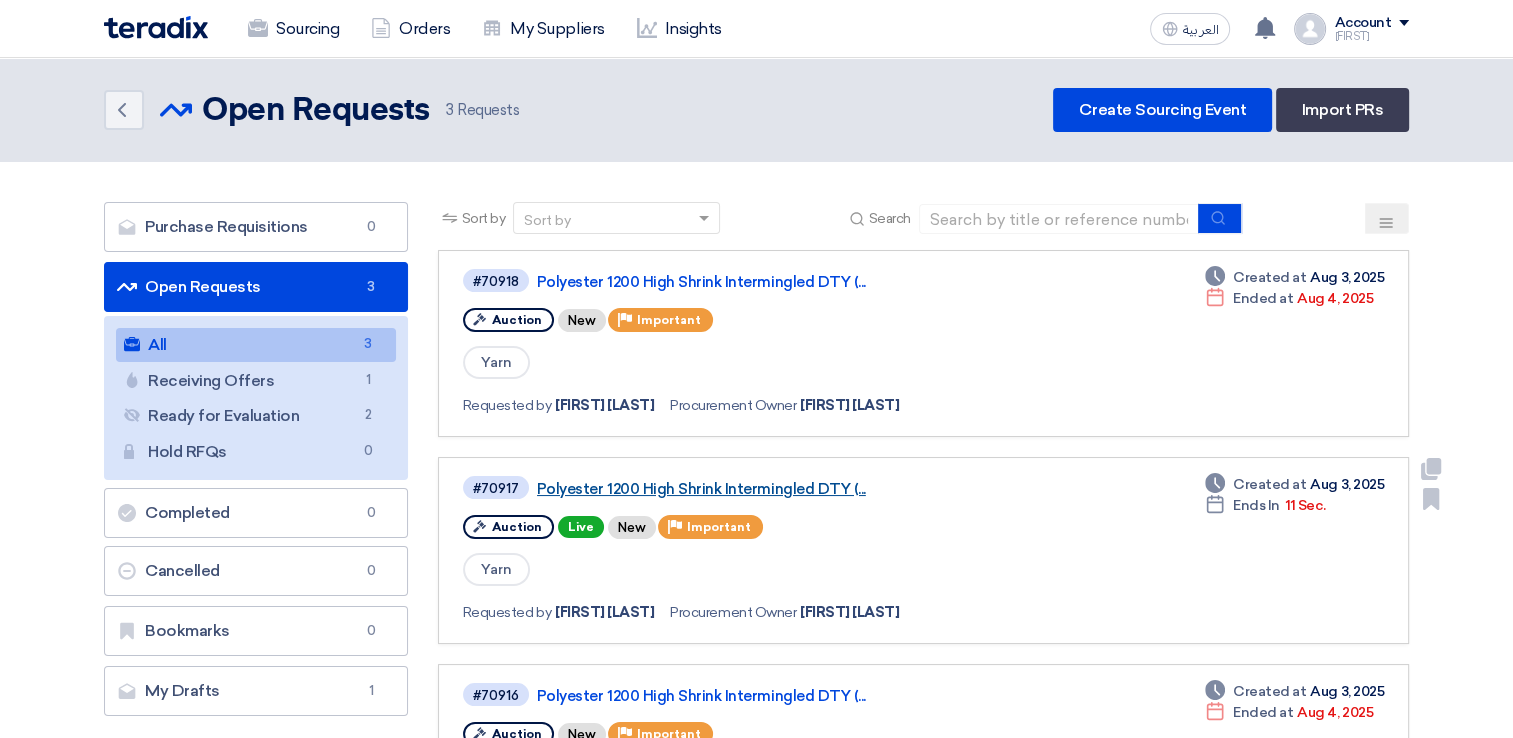 click on "Polyester 1200 High Shrink Intermingled DTY (..." 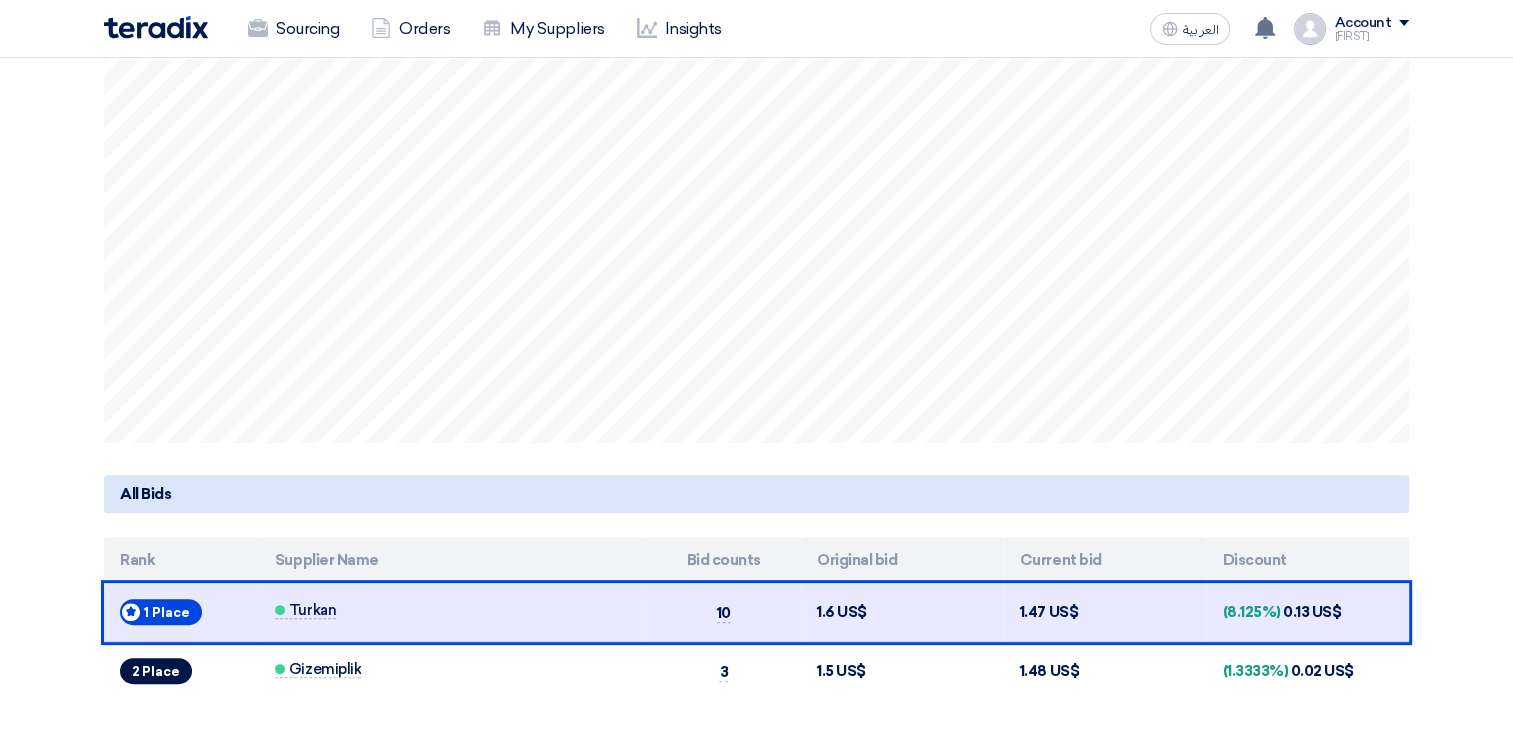 scroll, scrollTop: 496, scrollLeft: 0, axis: vertical 